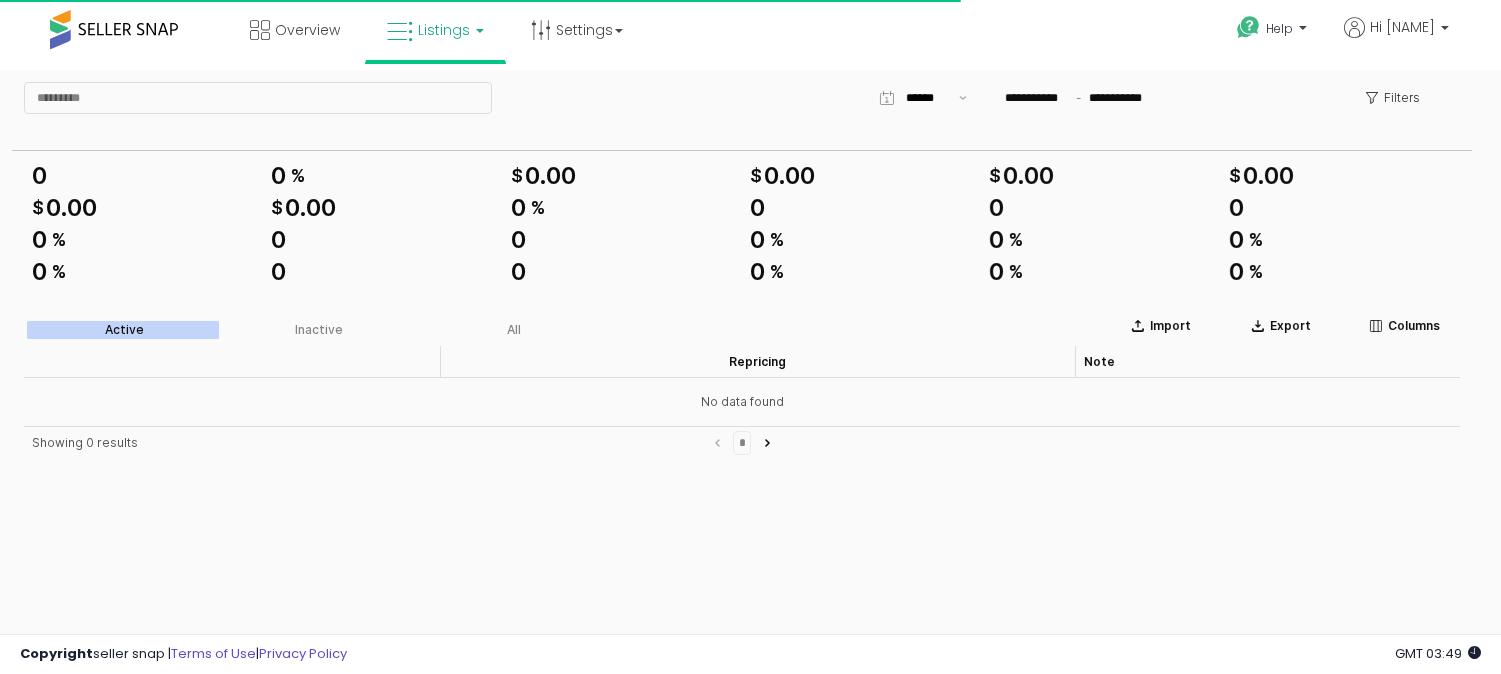 scroll, scrollTop: 0, scrollLeft: 0, axis: both 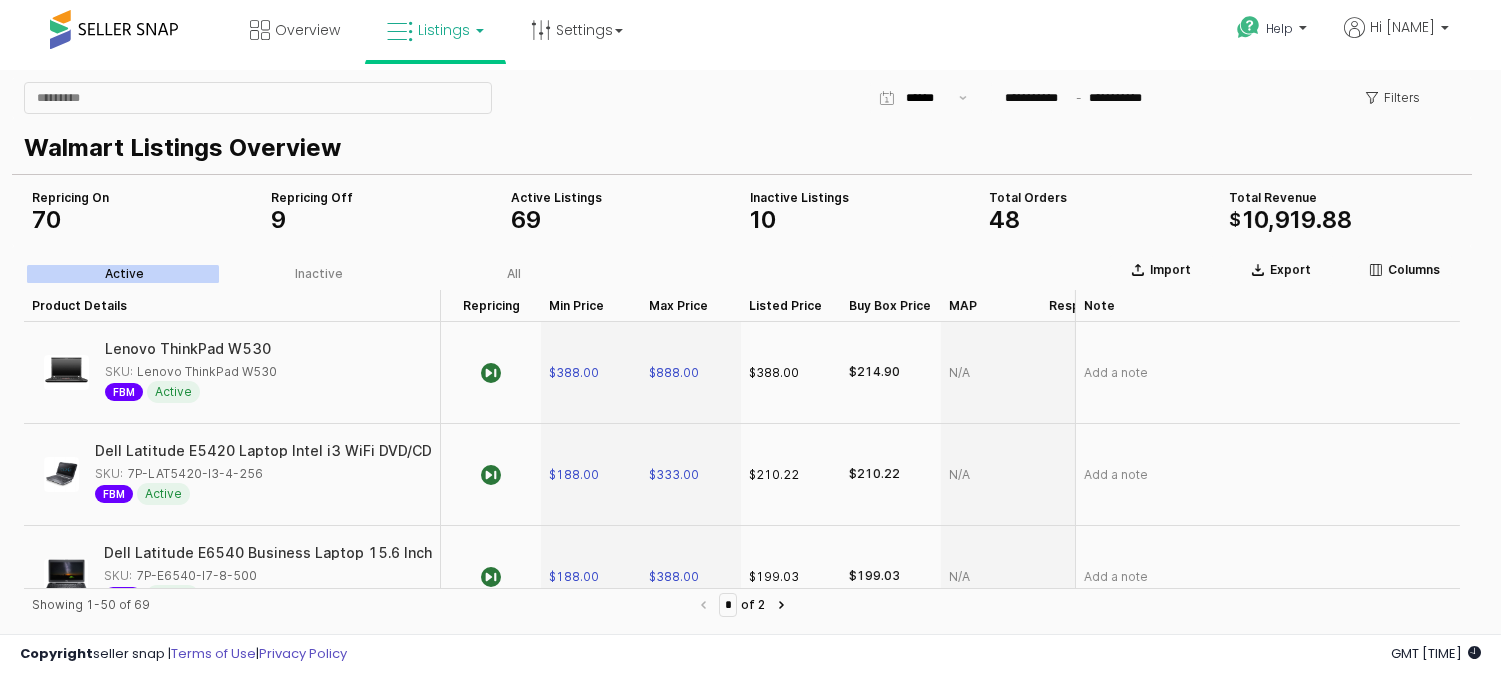 click on "Repricing Off" at bounding box center [382, 198] 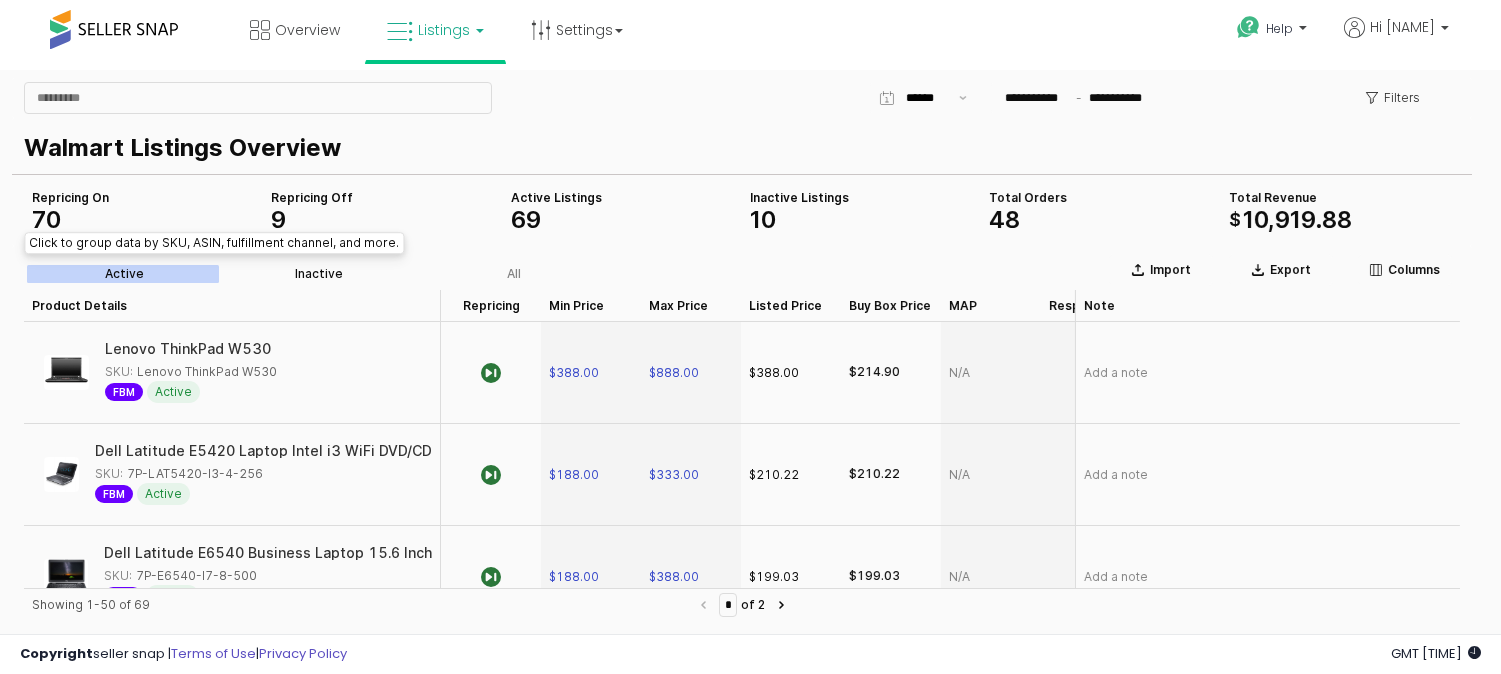 click on "Inactive" at bounding box center [319, 274] 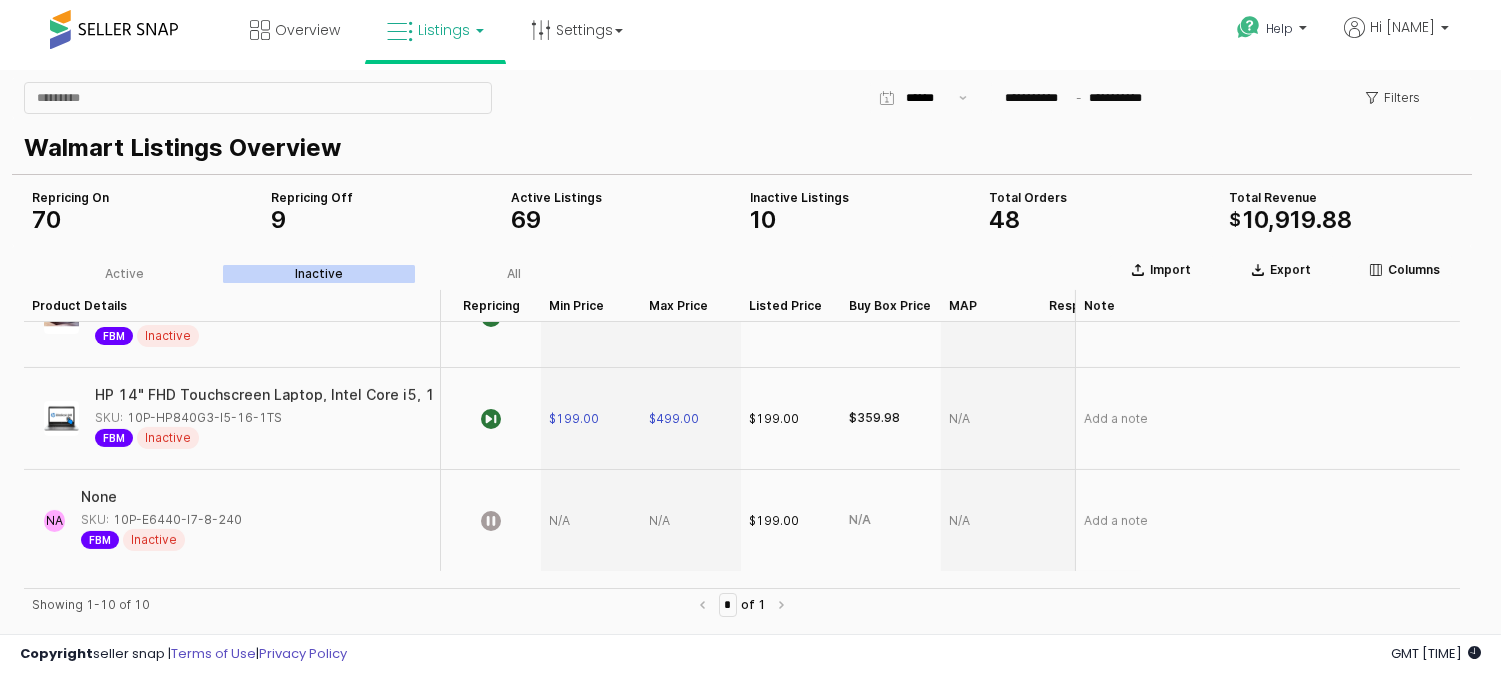 scroll, scrollTop: 786, scrollLeft: 0, axis: vertical 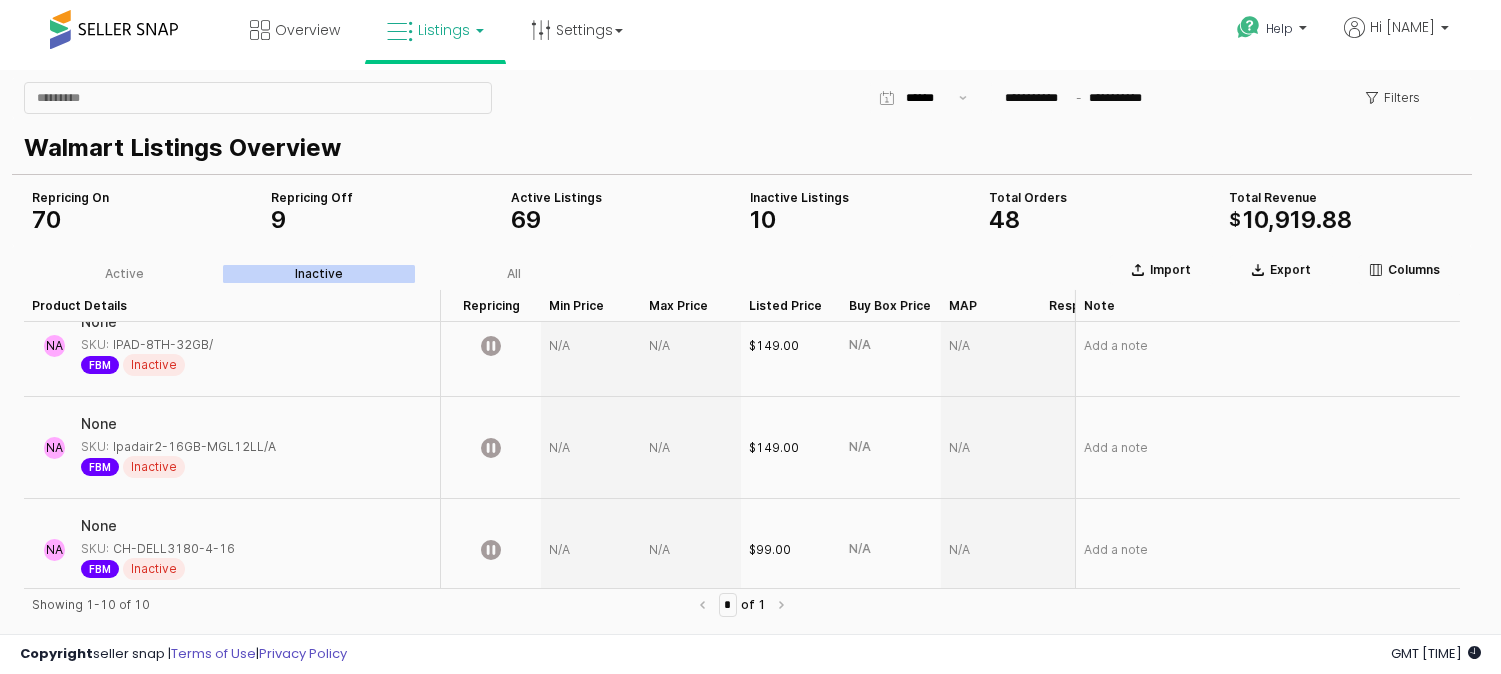 click on "Inactive Listings" at bounding box center [861, 198] 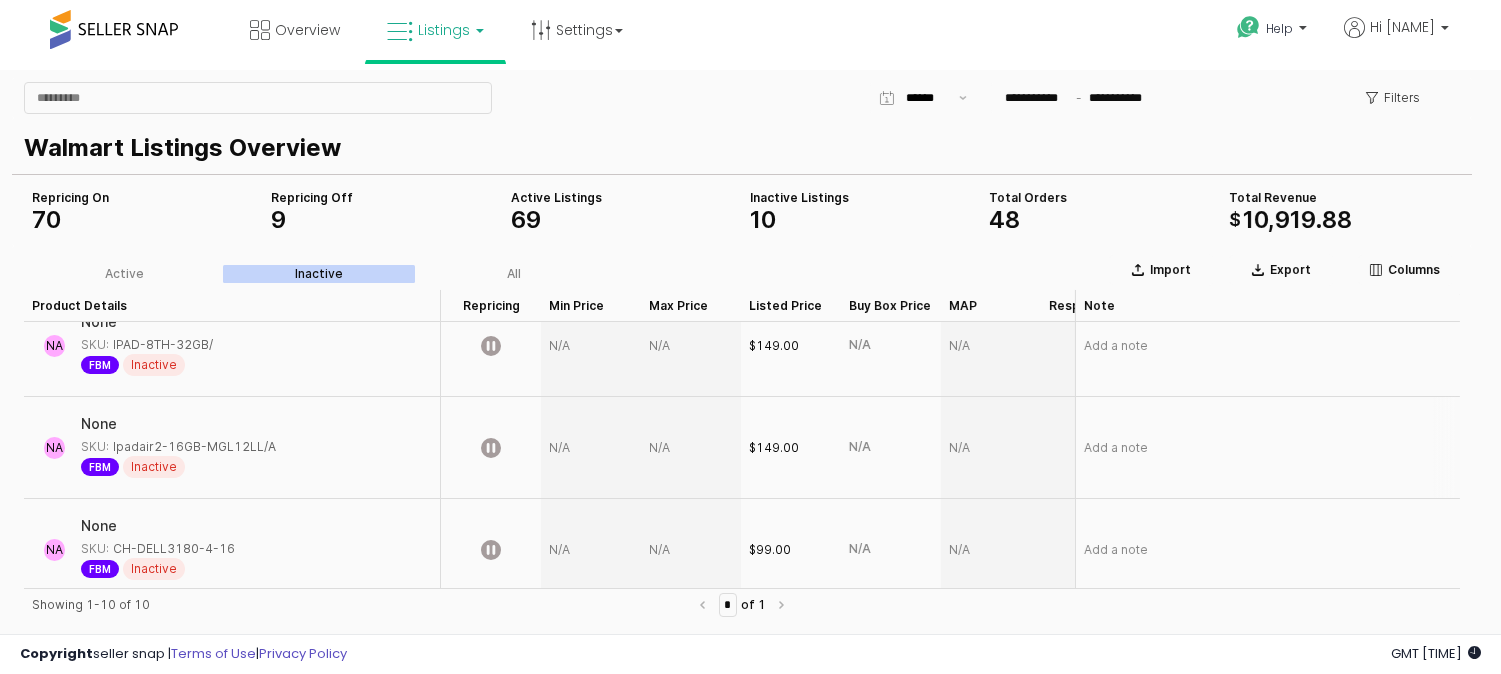 scroll, scrollTop: 120, scrollLeft: 0, axis: vertical 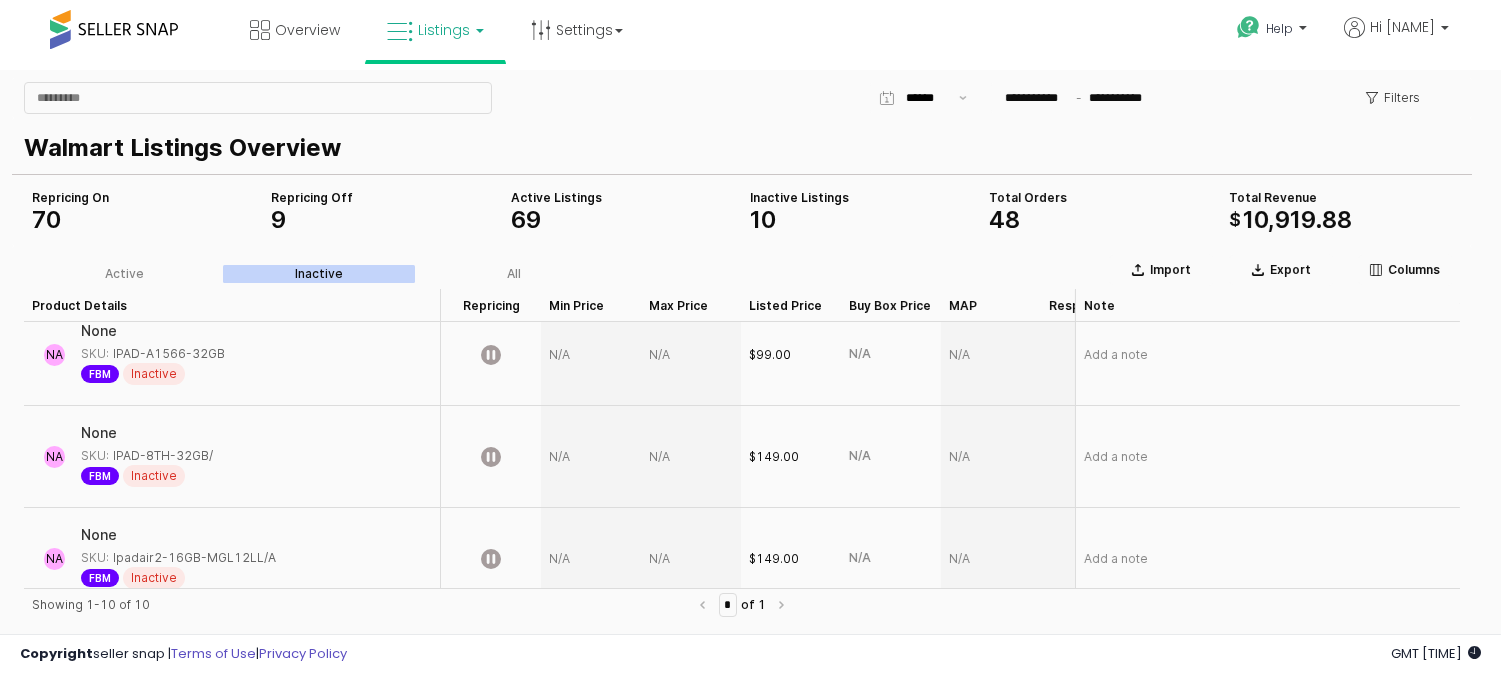 click on "Inactive Listings" at bounding box center [861, 198] 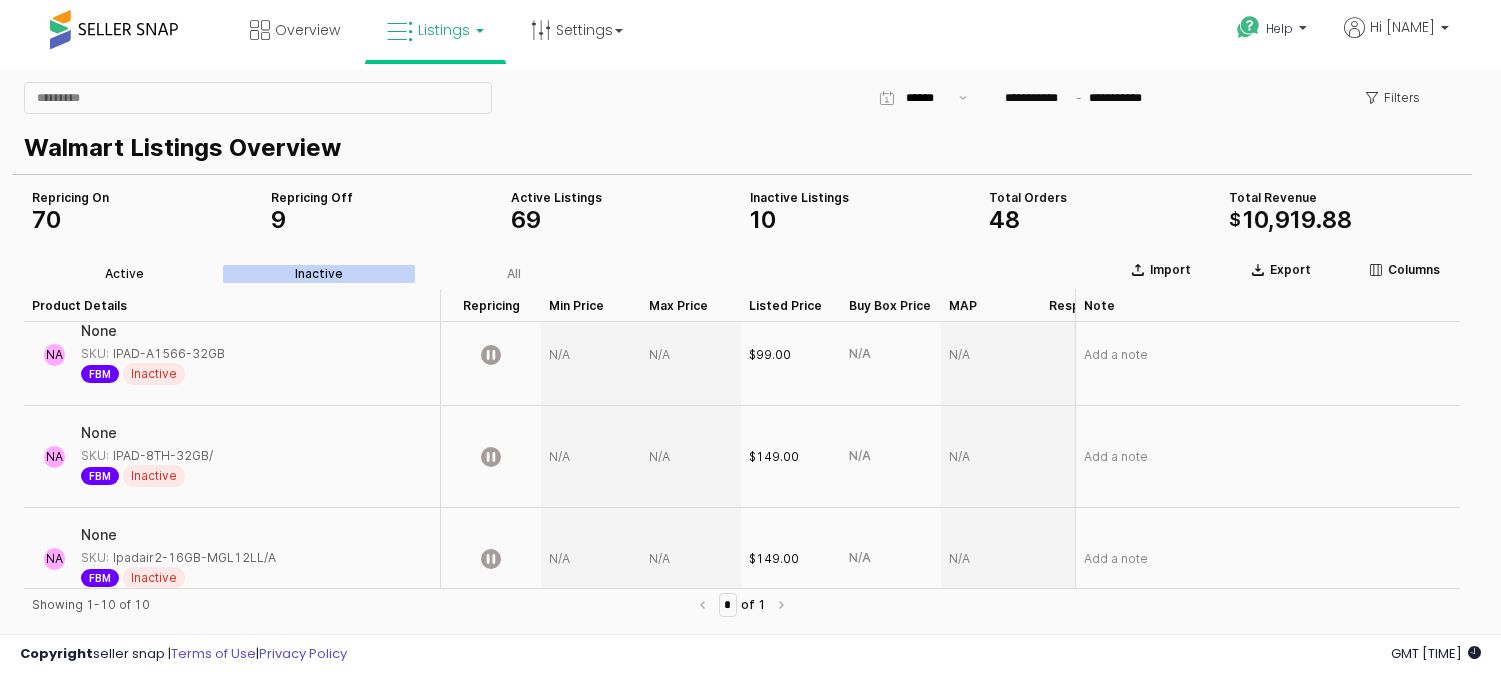 click on "Active" at bounding box center [124, 274] 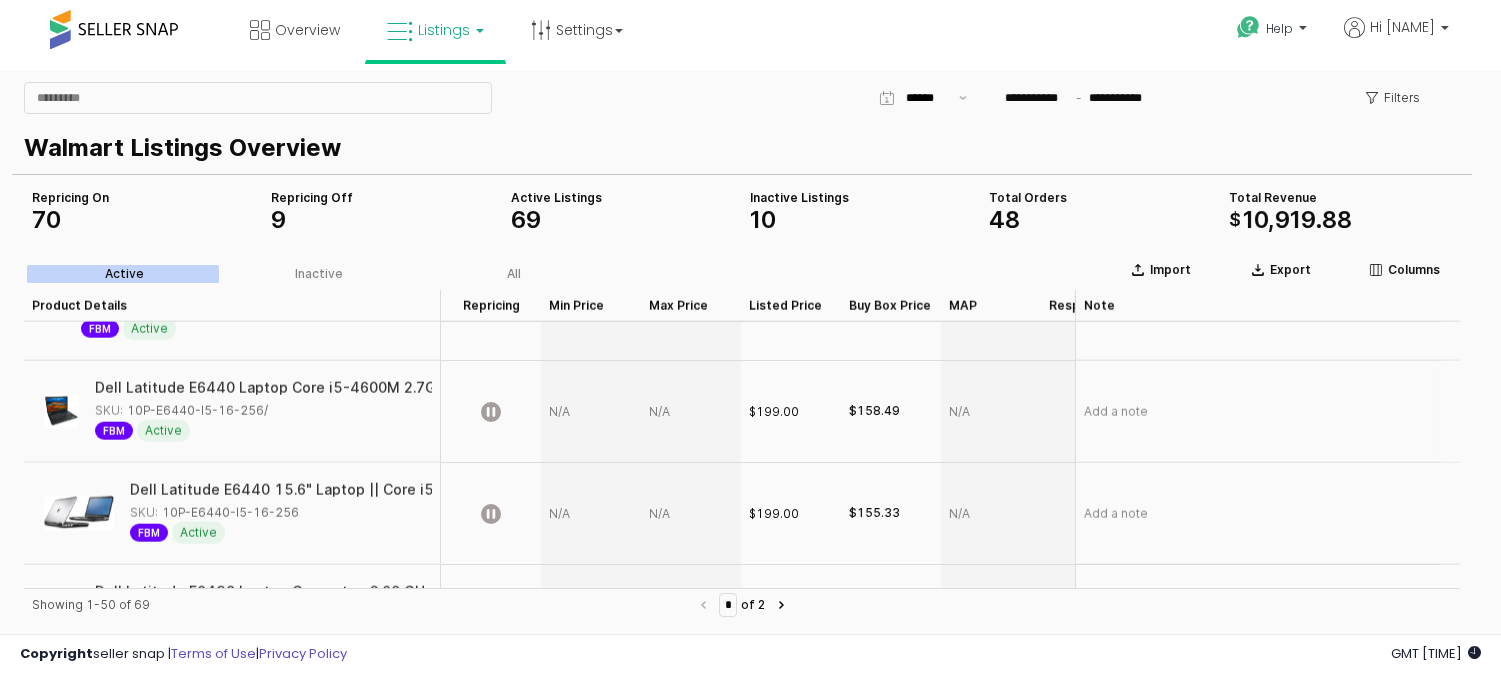 scroll, scrollTop: 4602, scrollLeft: 0, axis: vertical 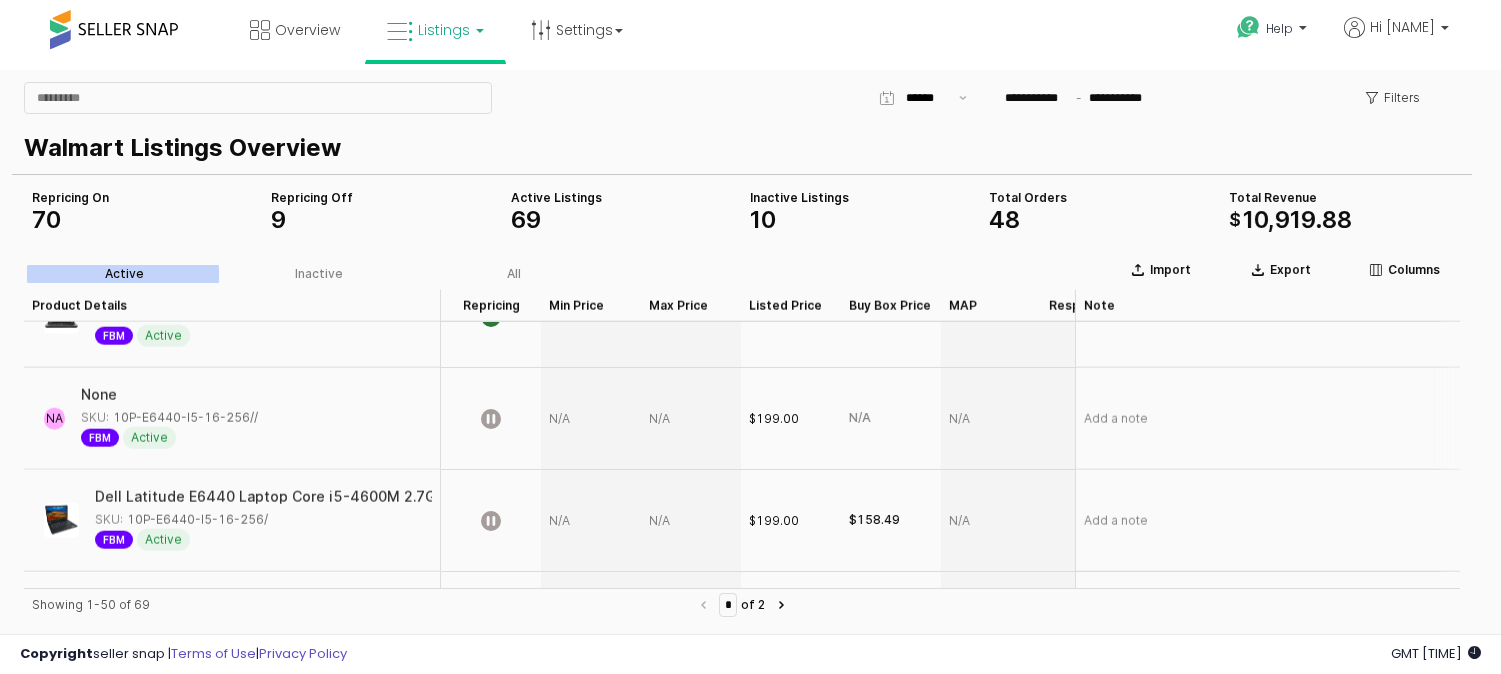 click at bounding box center (591, 419) 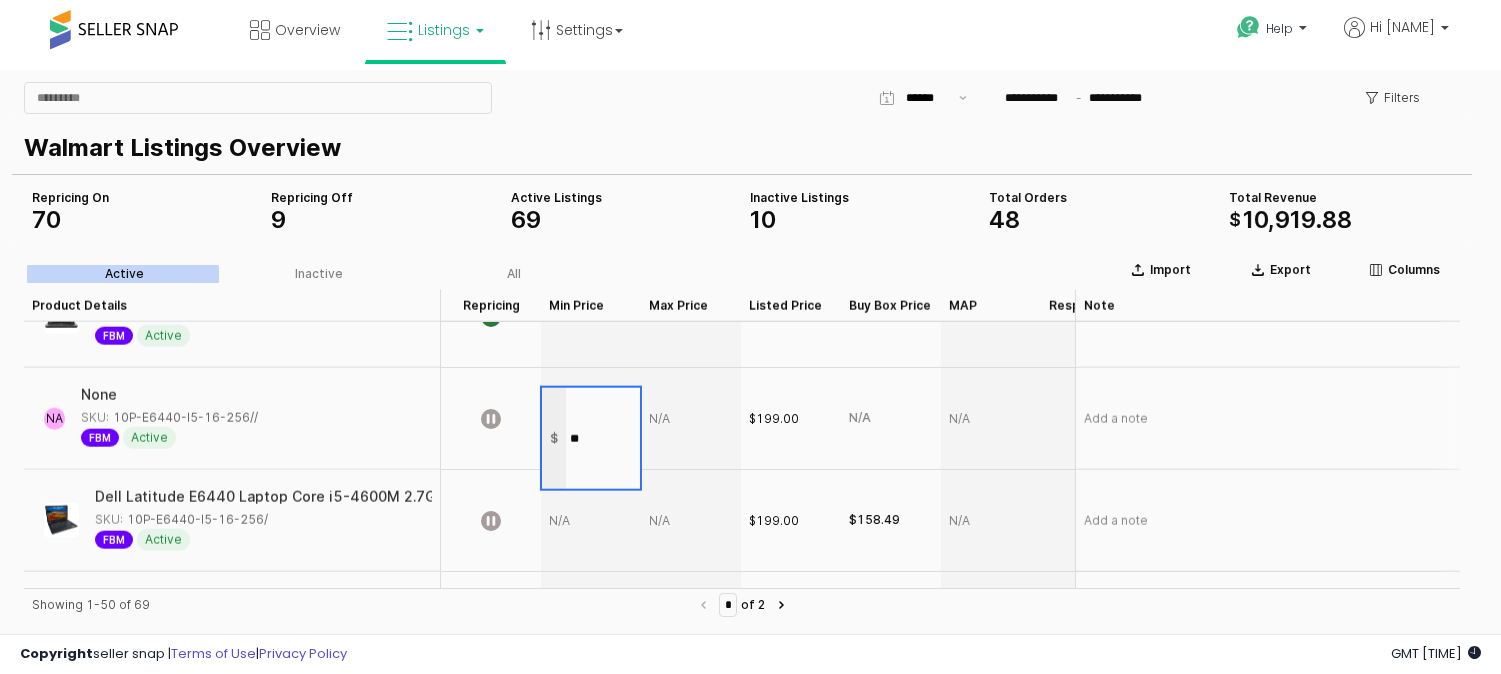 type on "***" 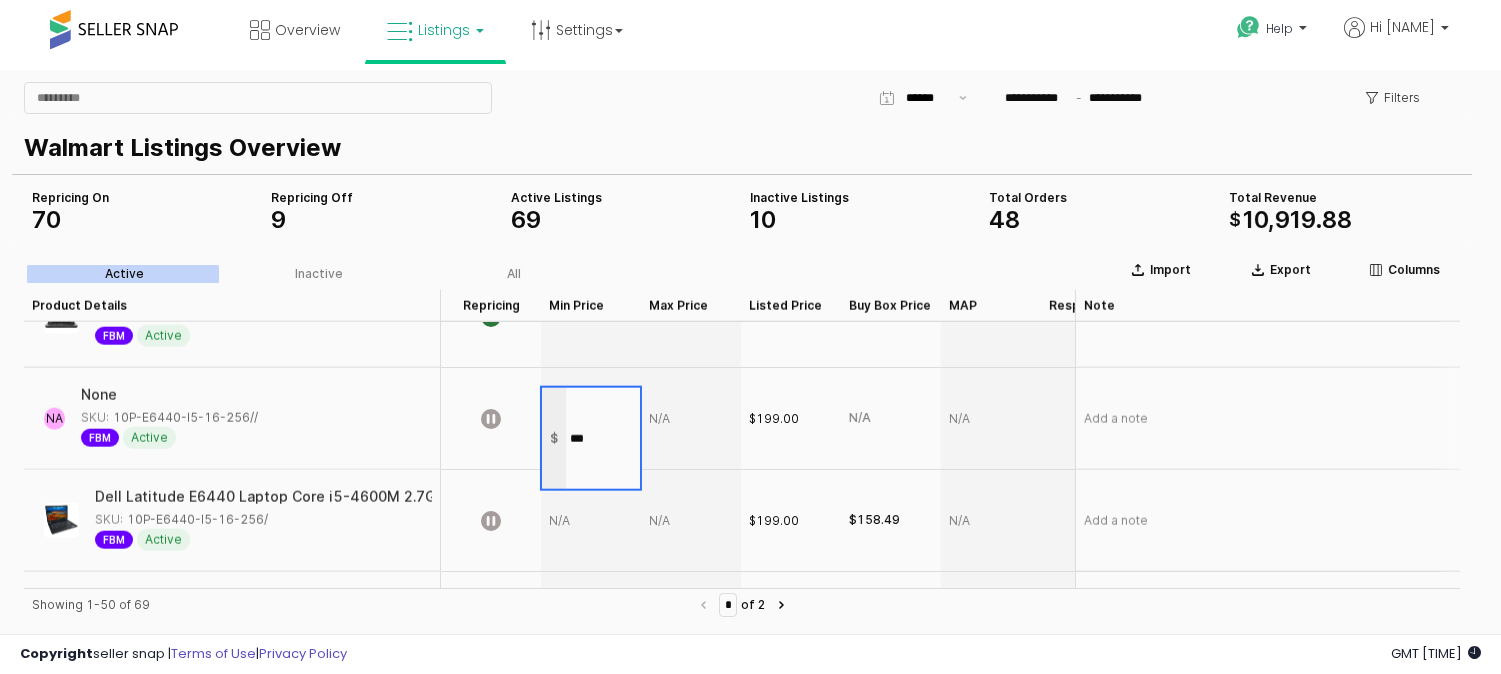 click at bounding box center [691, 419] 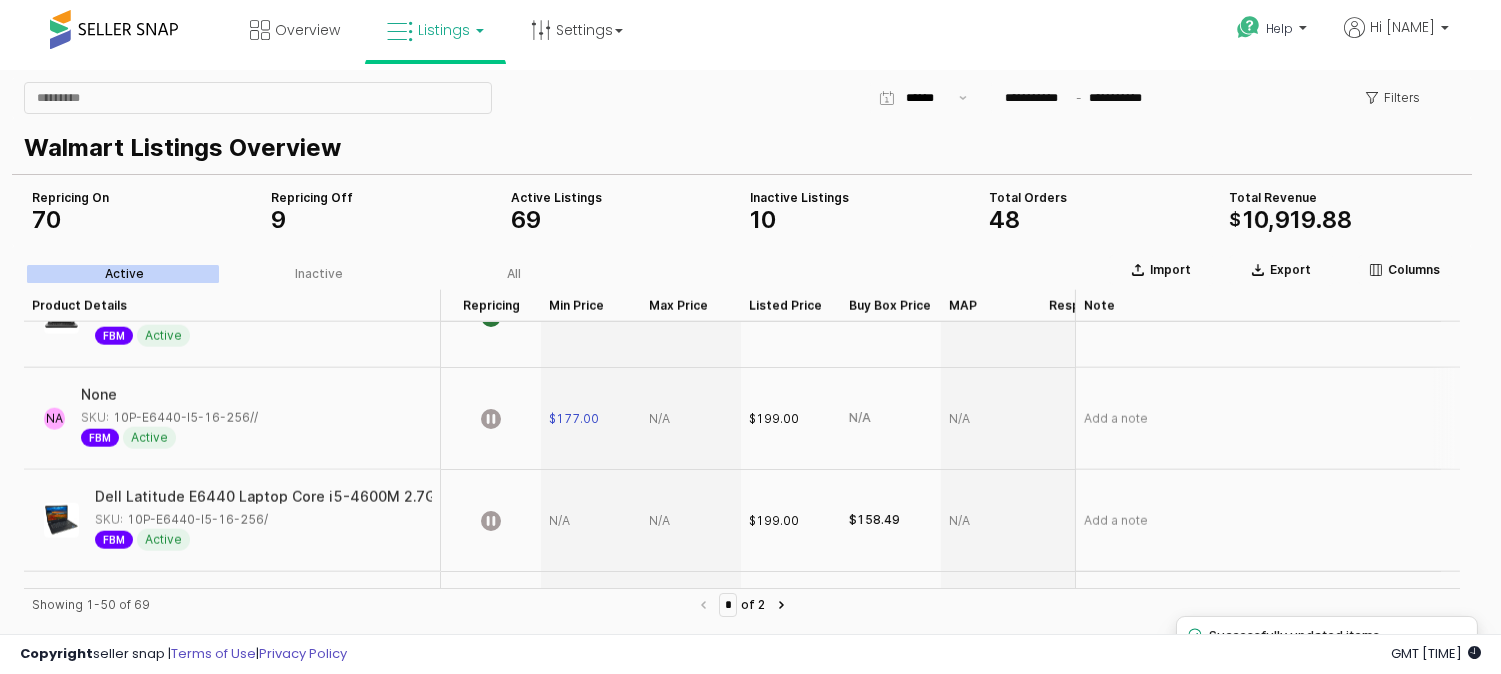 click at bounding box center [691, 419] 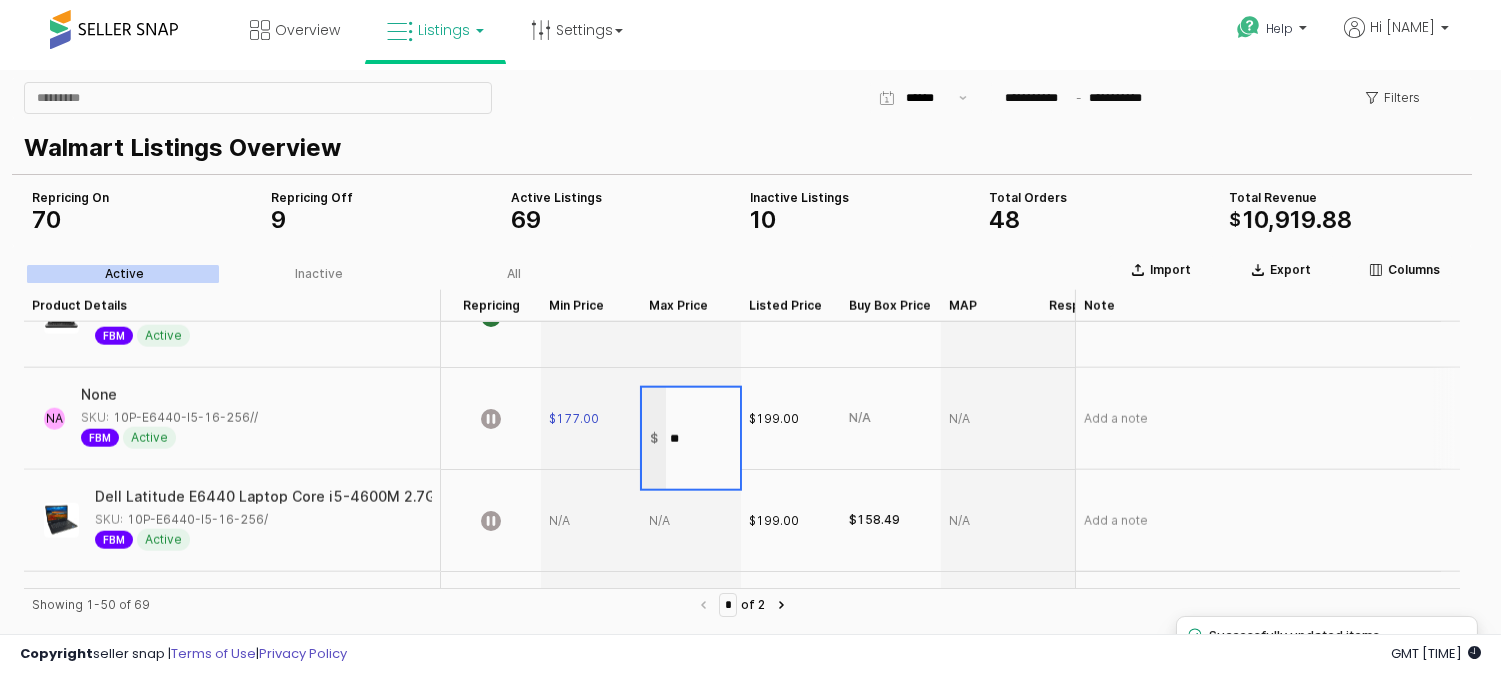type on "***" 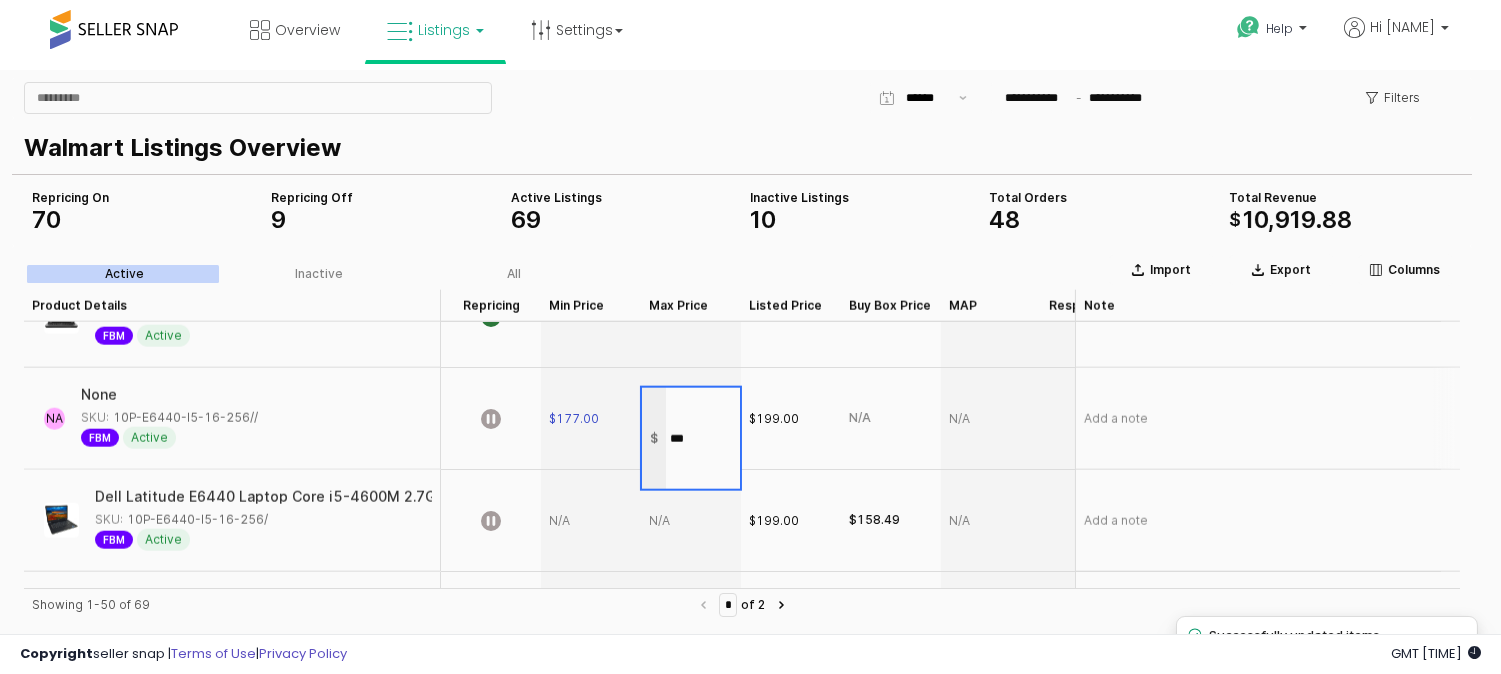 click on "$199.00" at bounding box center (774, 419) 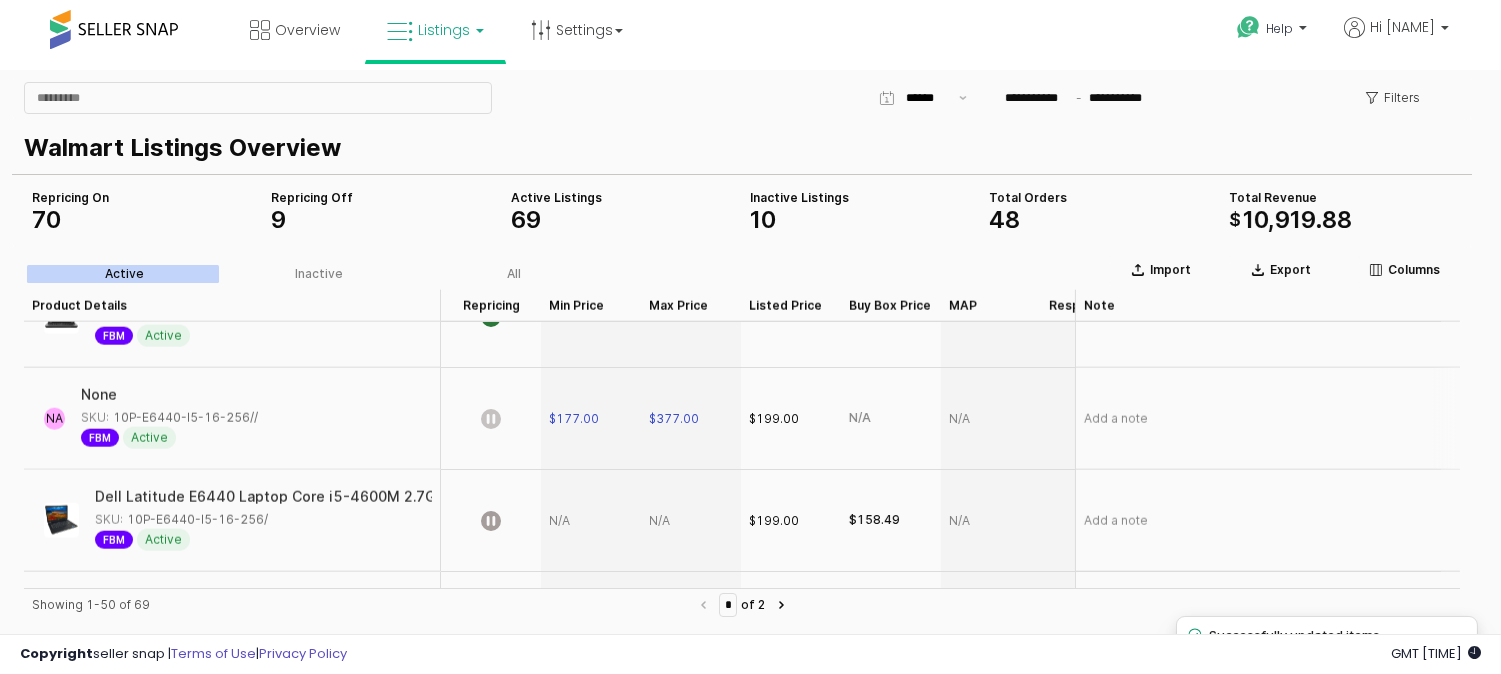 click 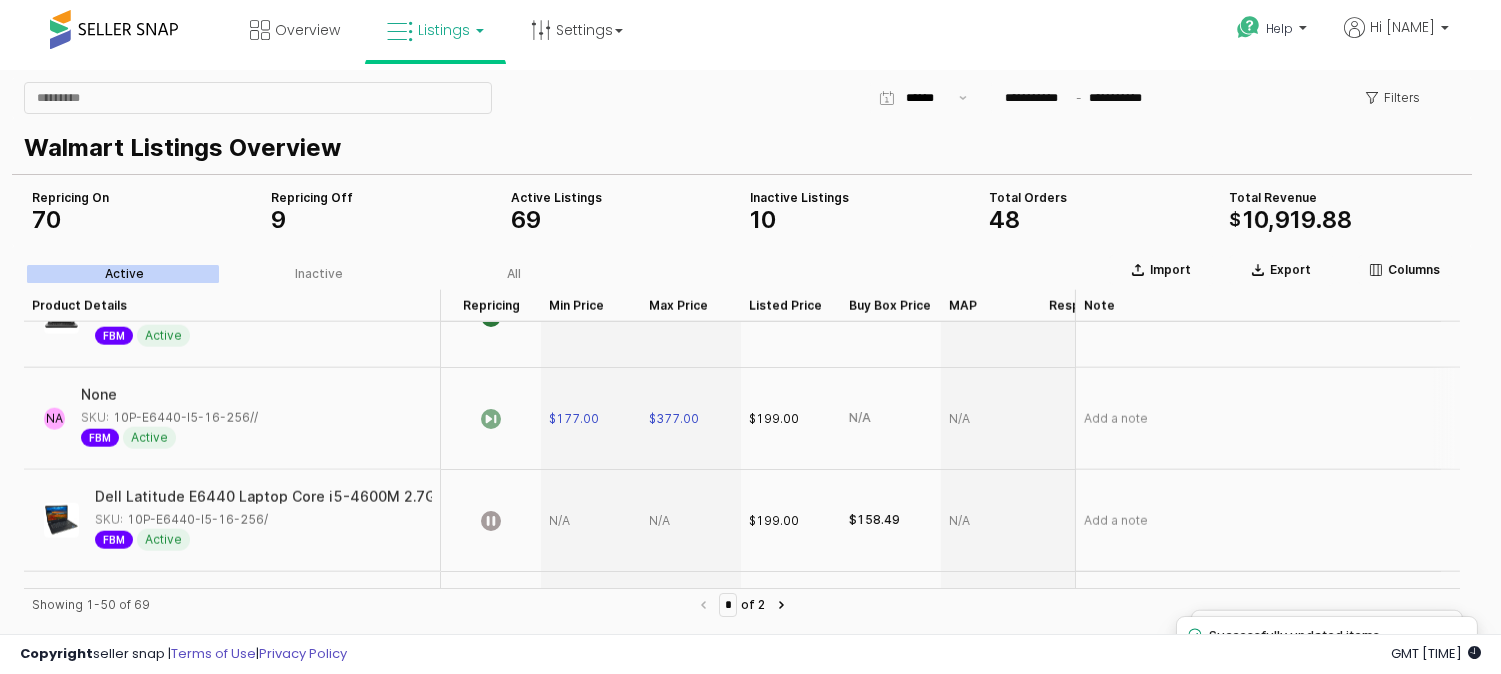 scroll, scrollTop: 4713, scrollLeft: 0, axis: vertical 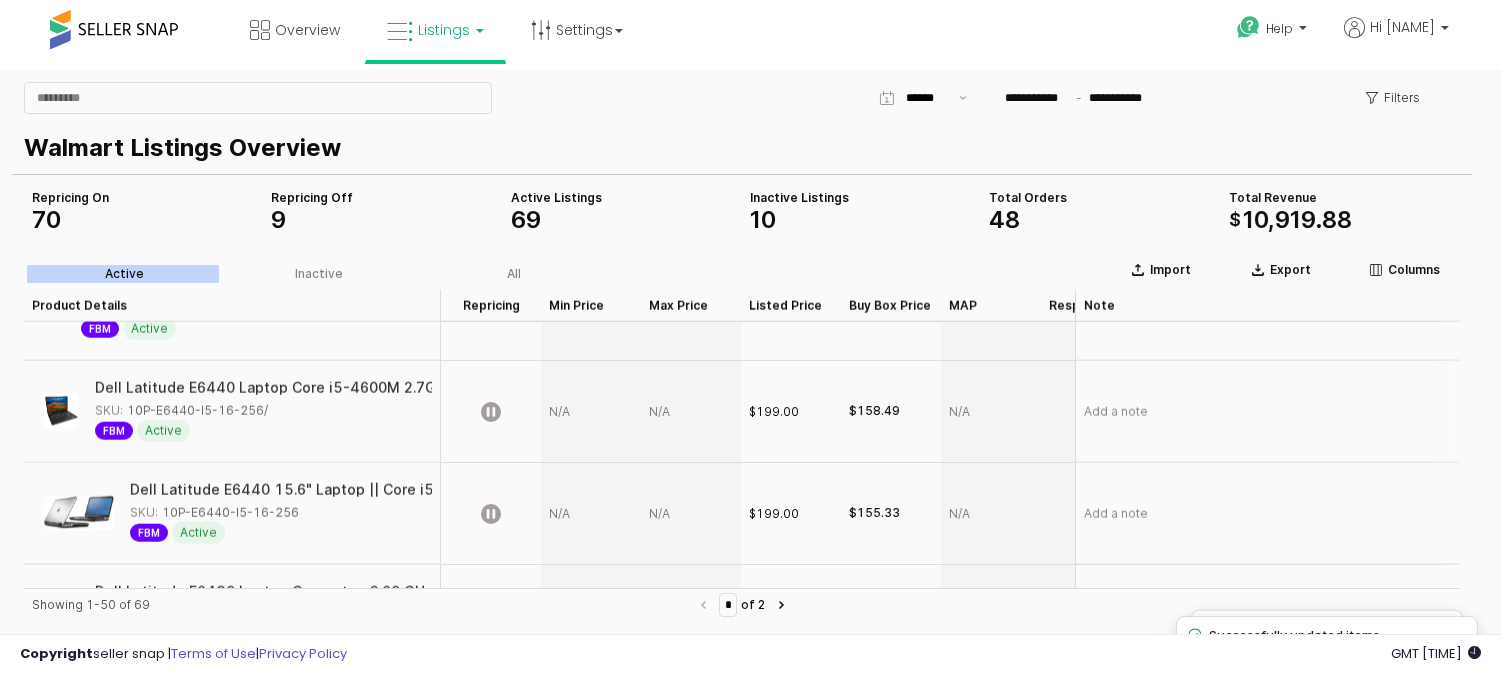 click at bounding box center (591, 412) 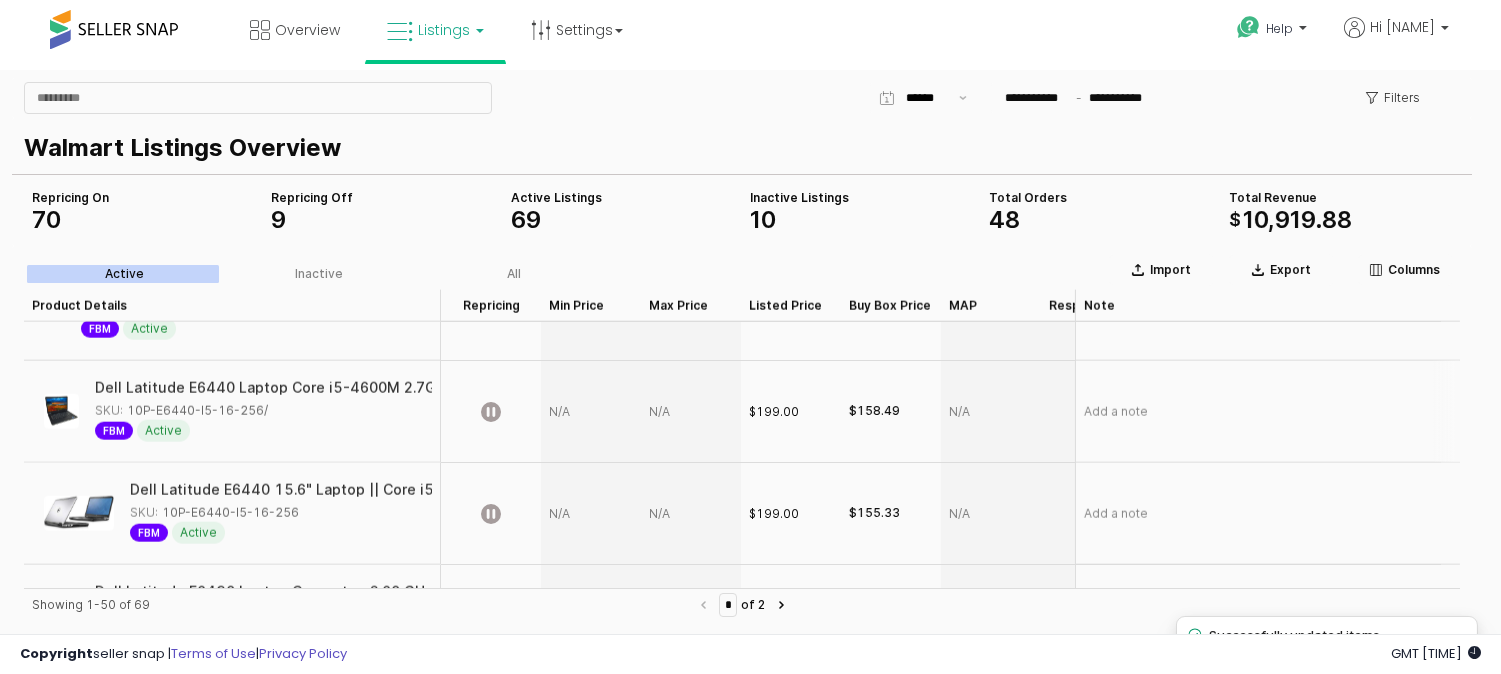 click at bounding box center [591, 412] 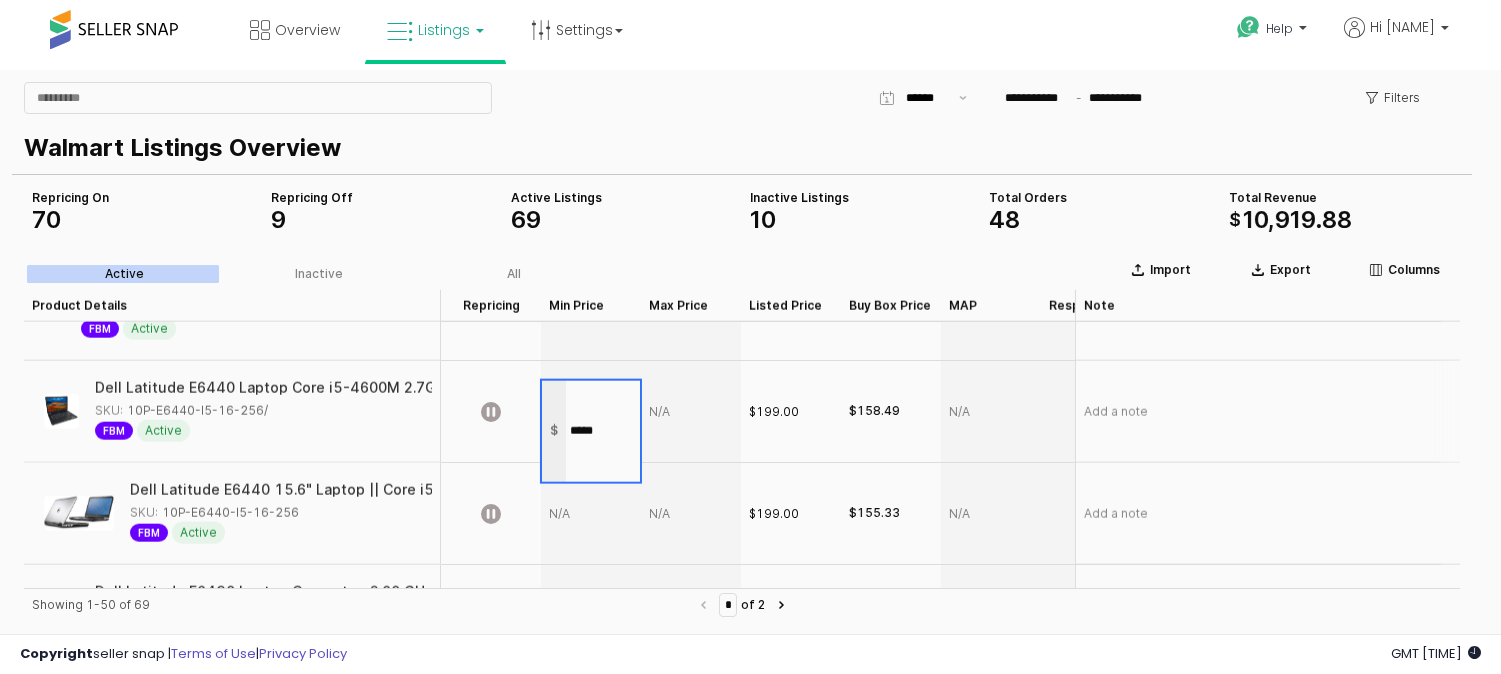click on "*****" at bounding box center (603, 431) 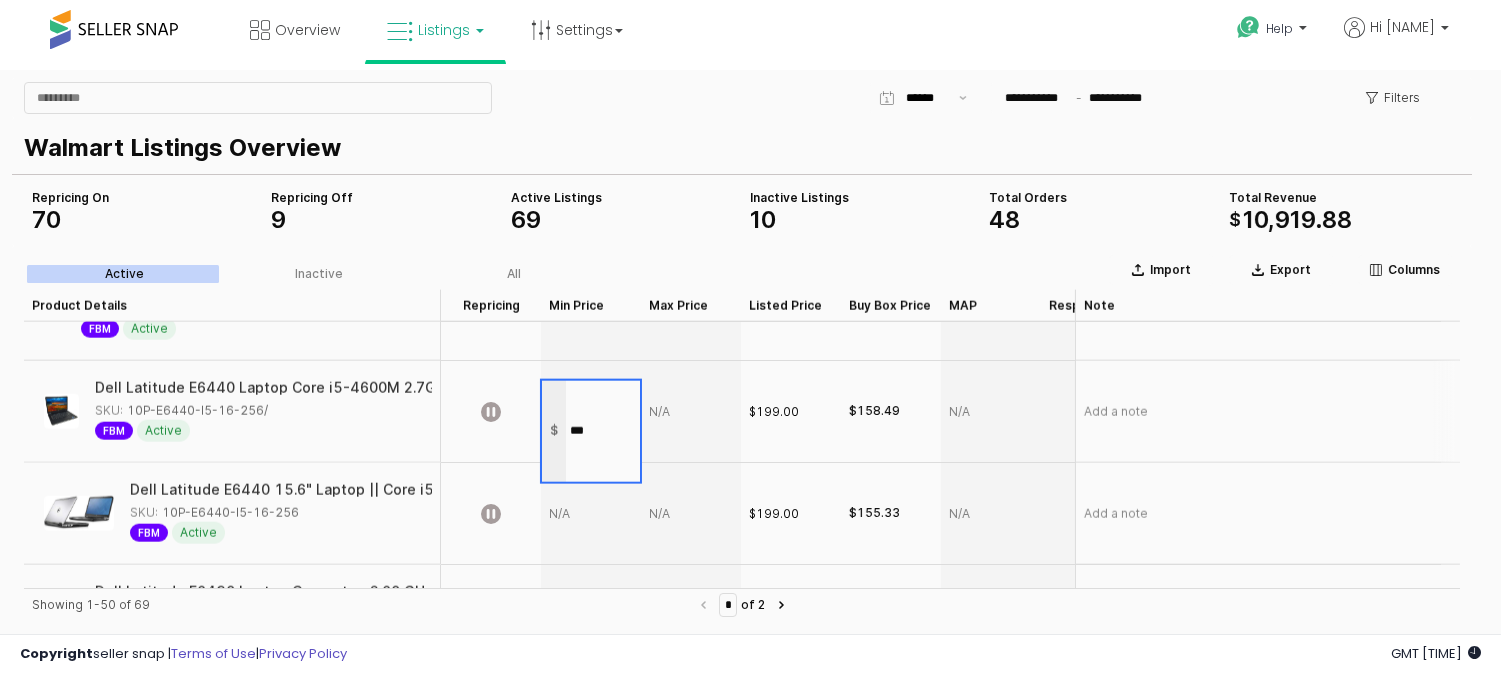 type on "****" 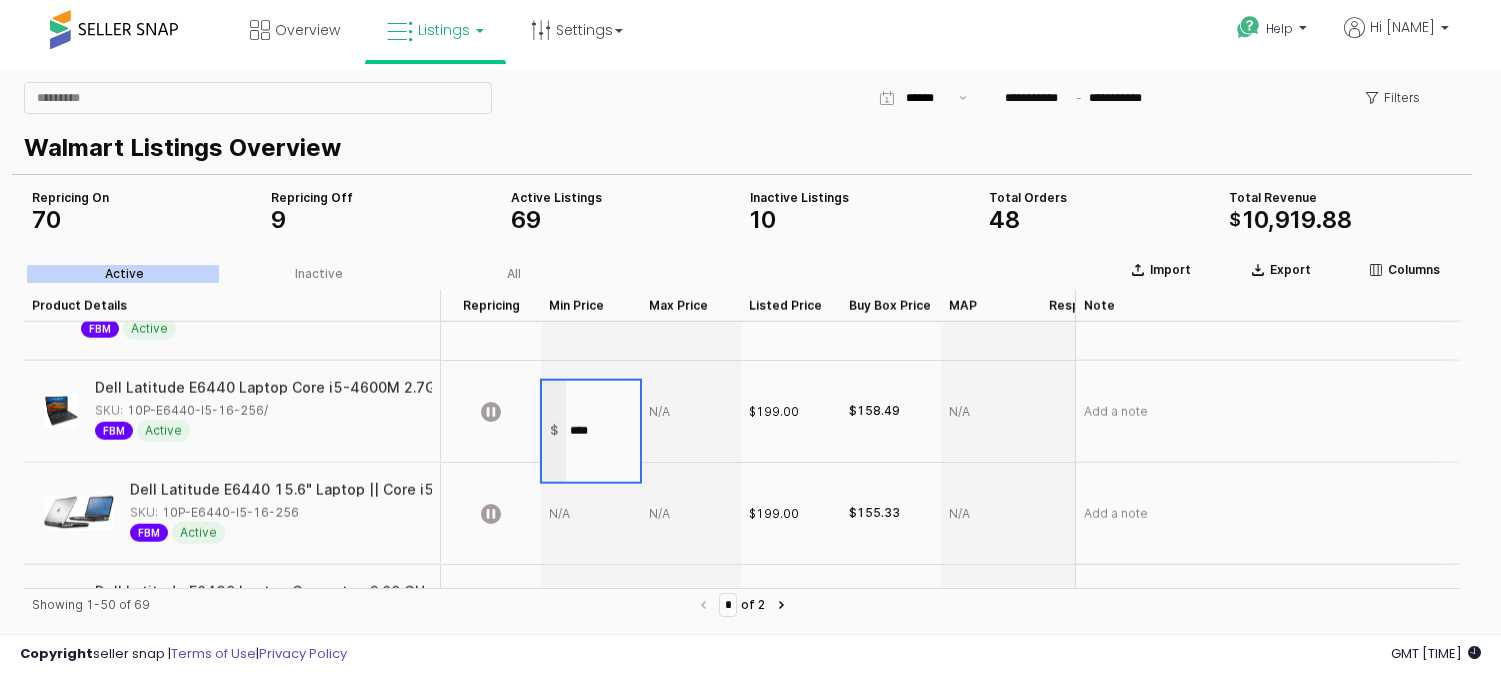 click on "****" at bounding box center [603, 431] 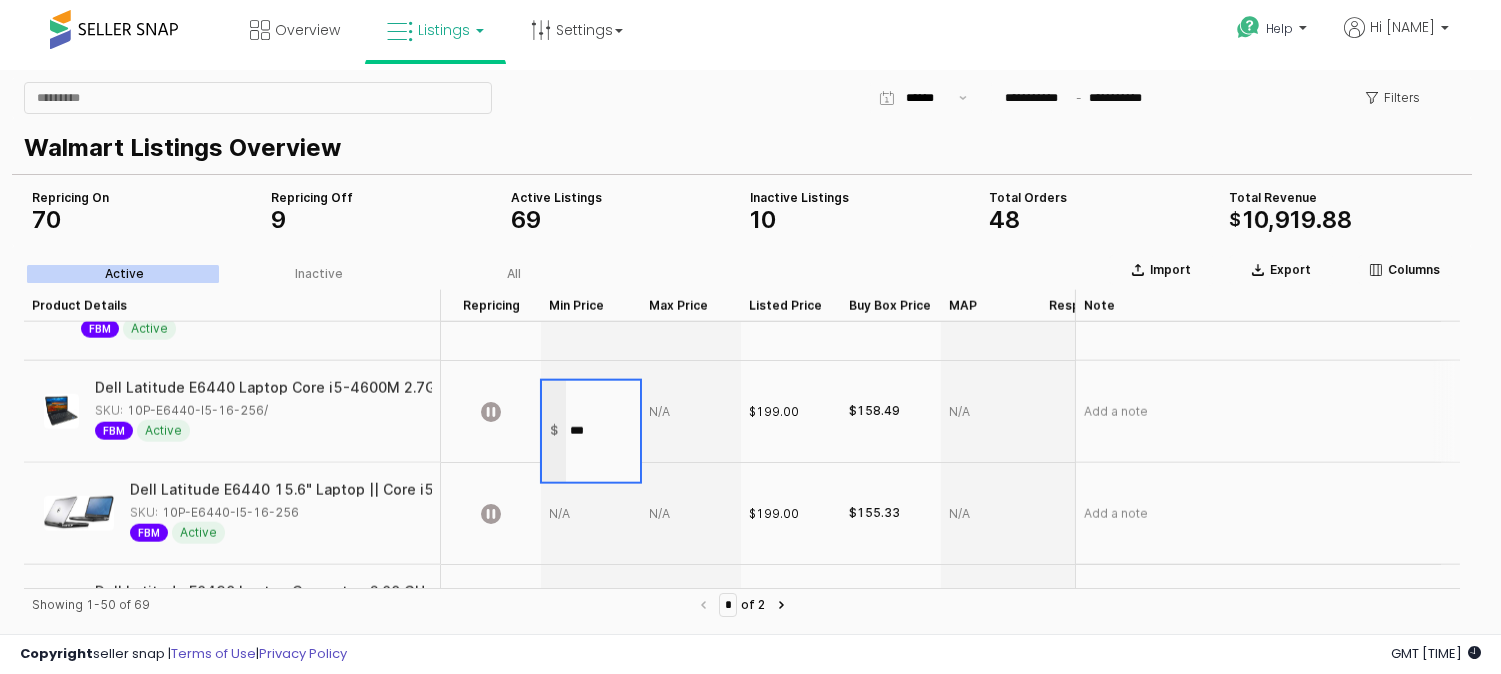 type on "***" 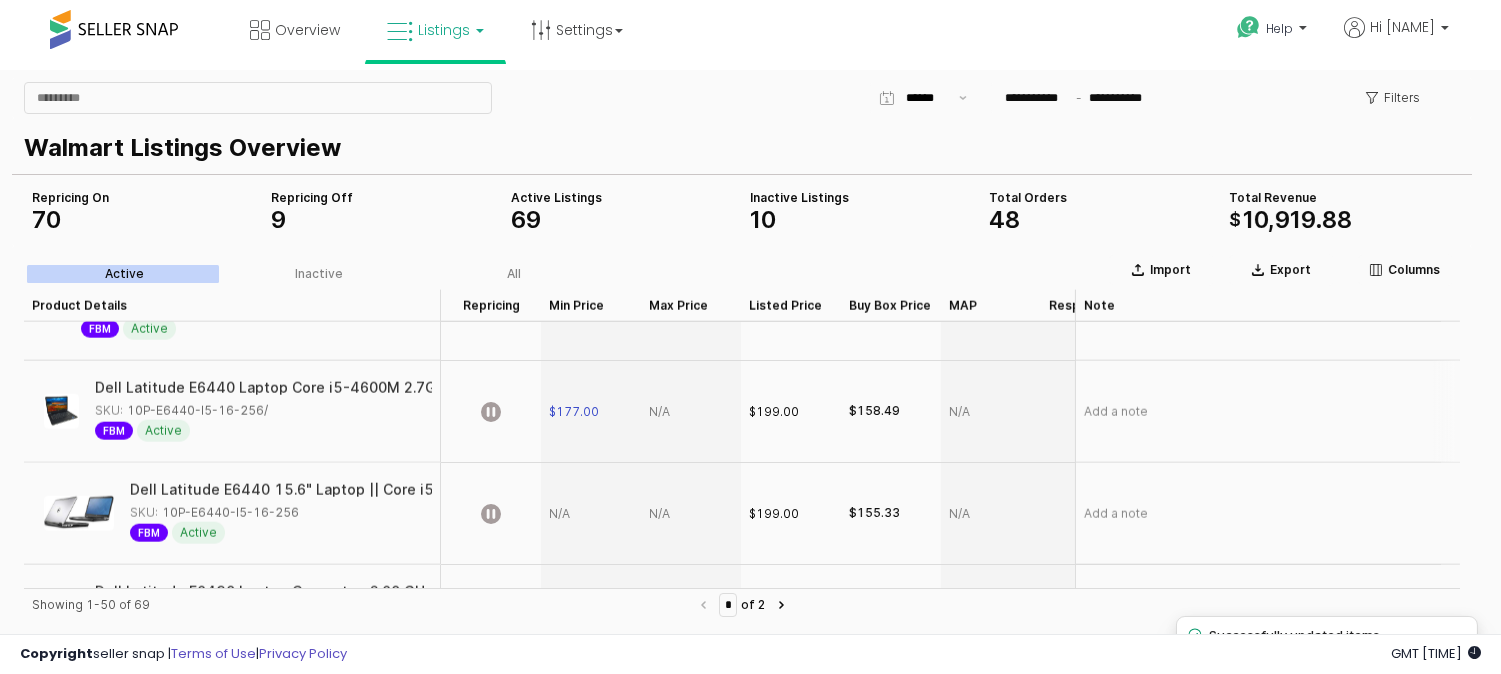 click at bounding box center [691, 412] 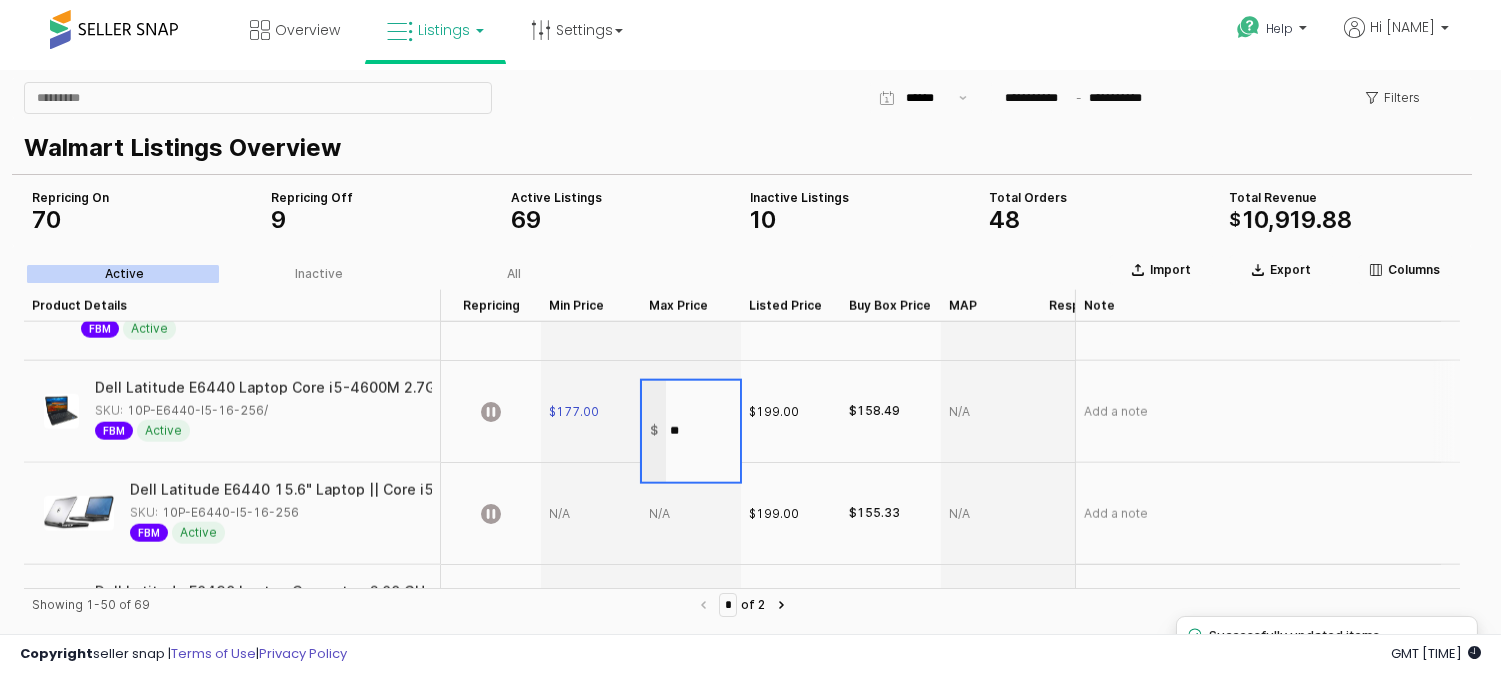 type on "***" 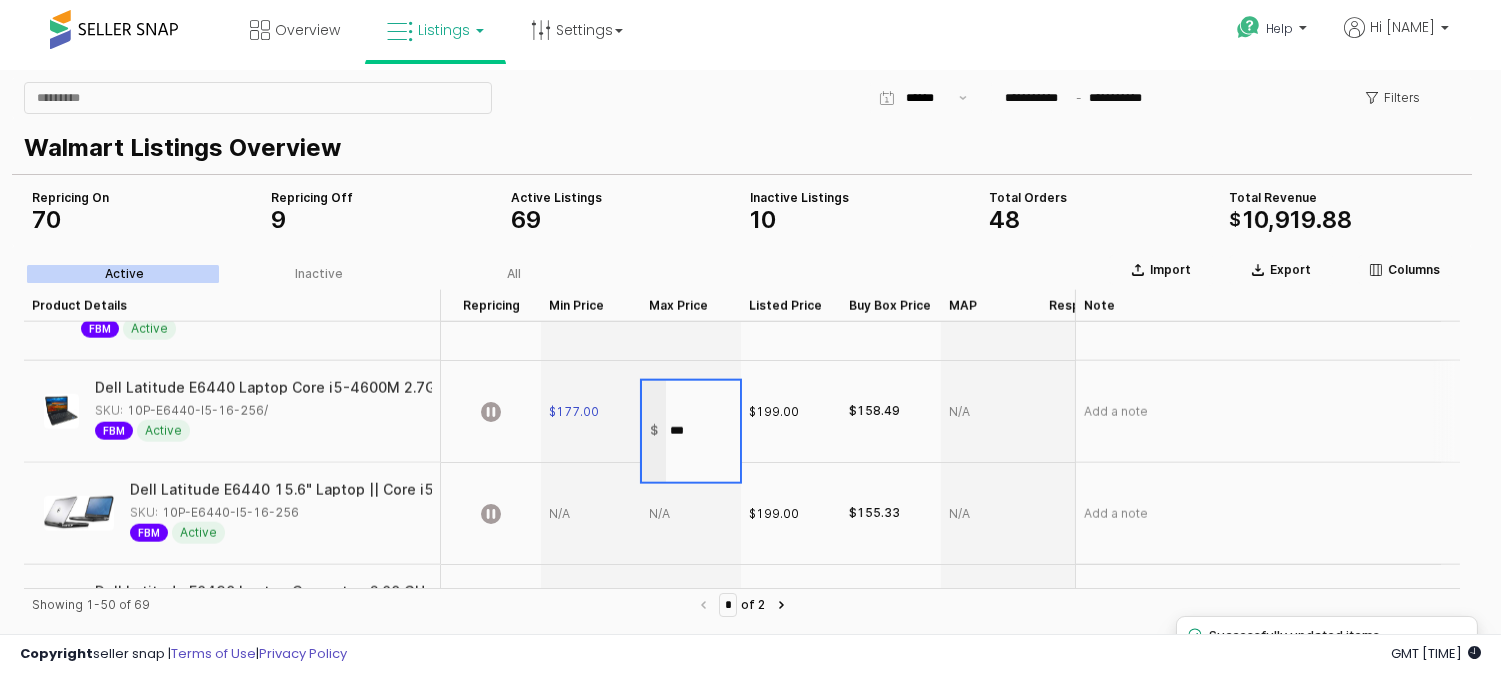 click on "$199.00" at bounding box center (774, 412) 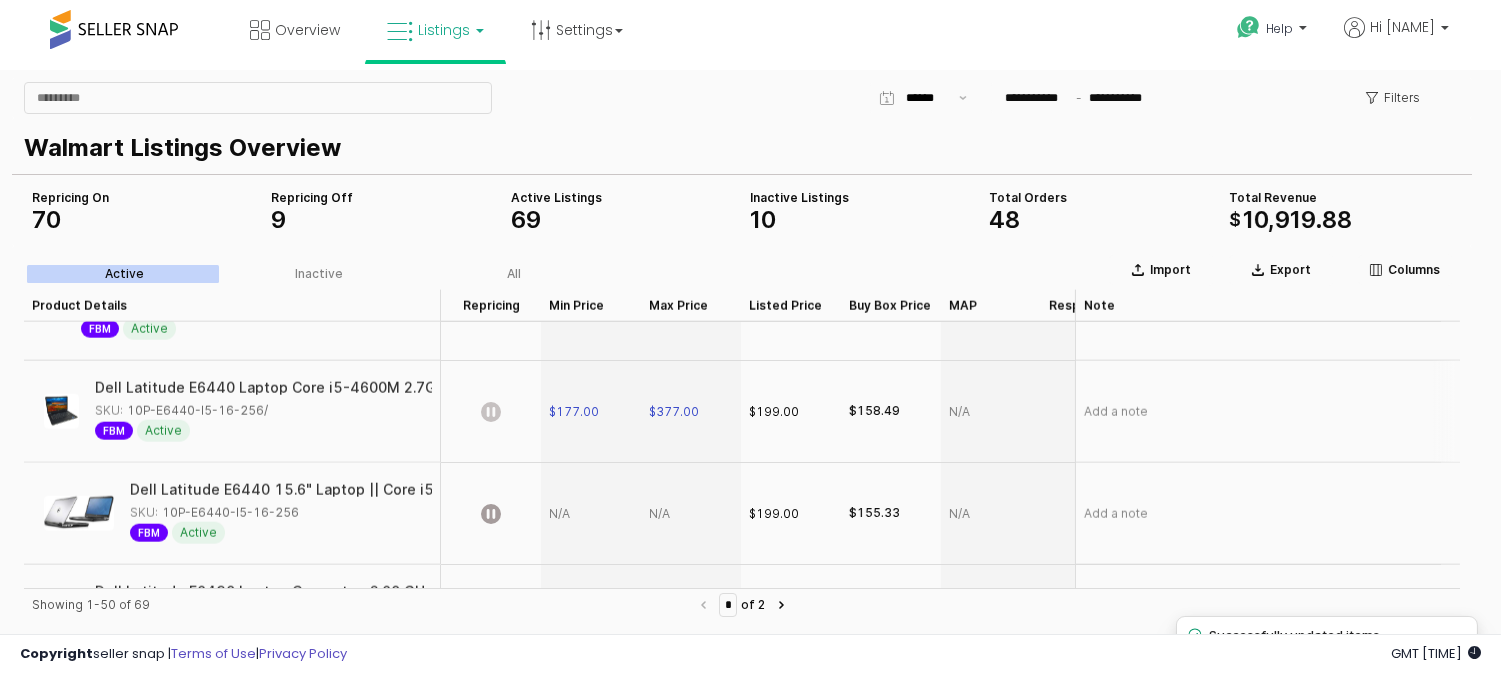 click 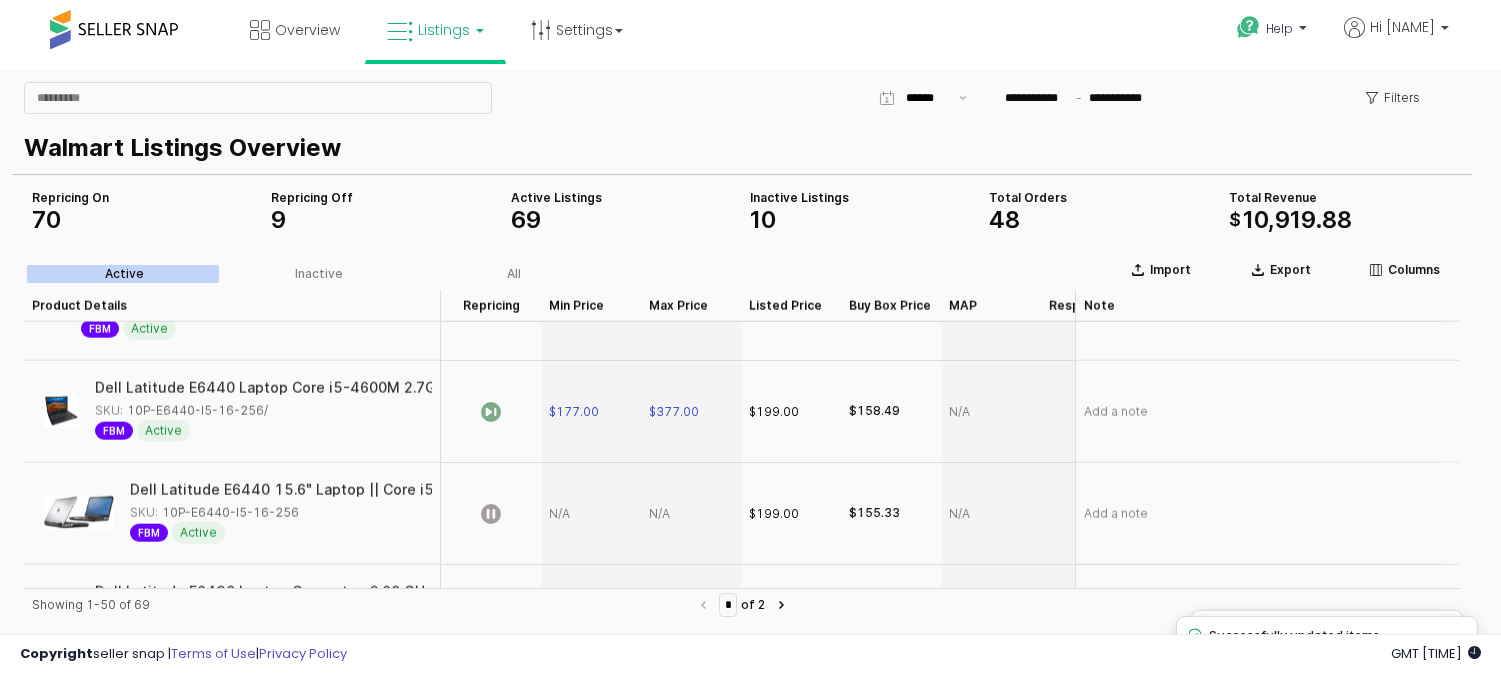click at bounding box center [591, 514] 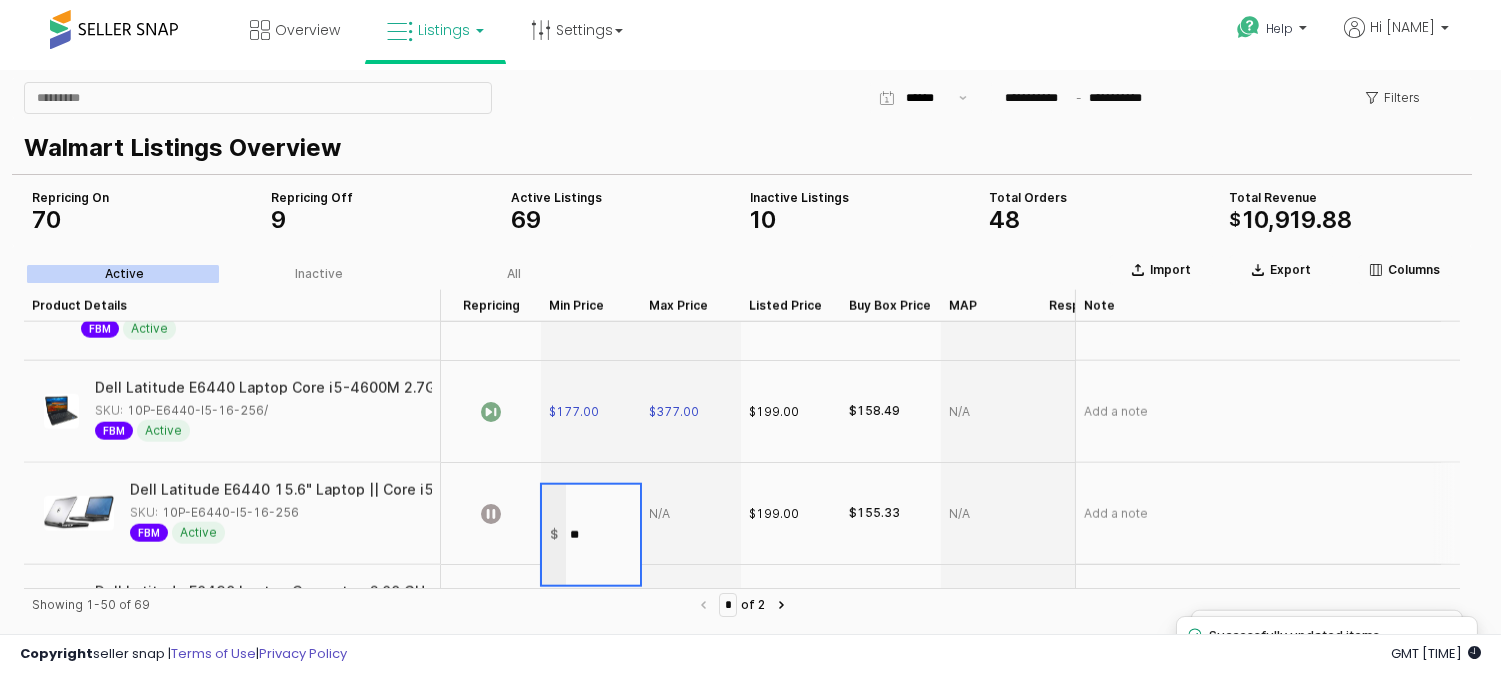 type on "***" 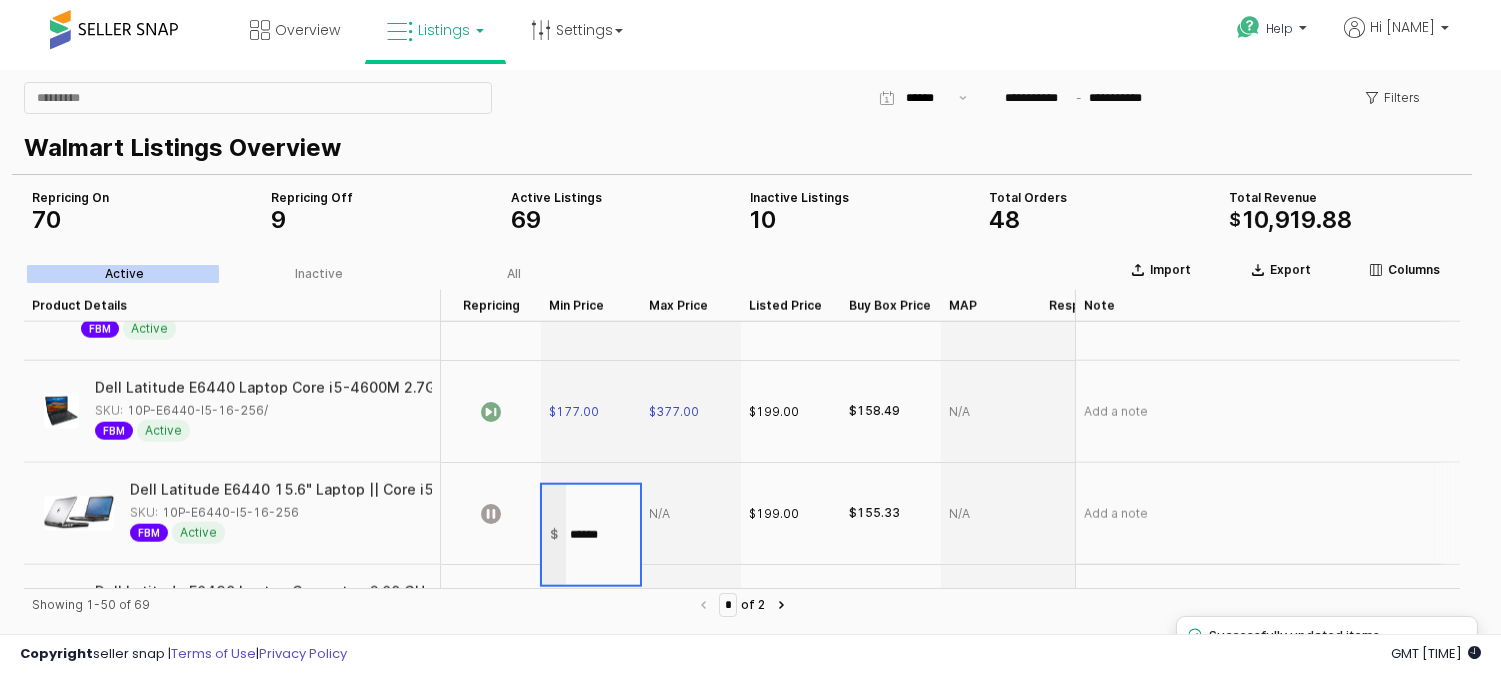 click at bounding box center (691, 514) 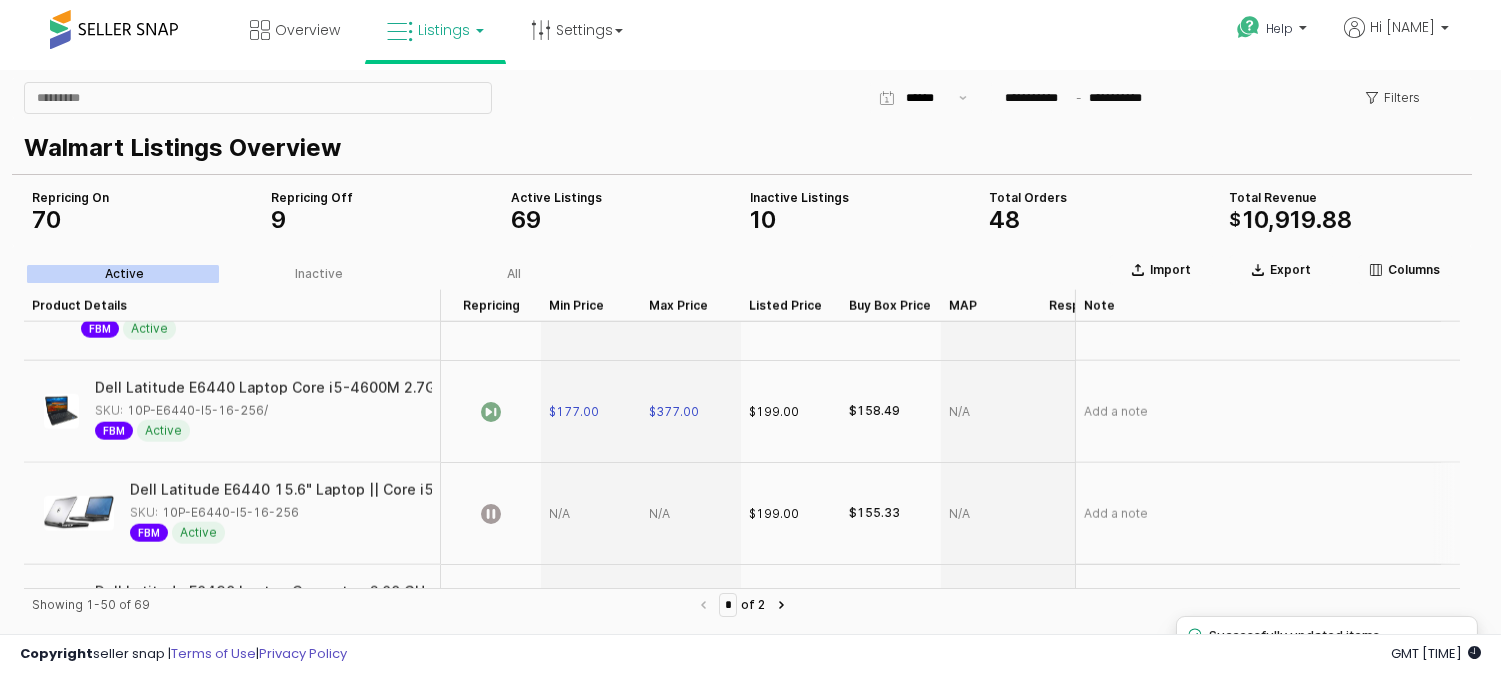 click at bounding box center [591, 514] 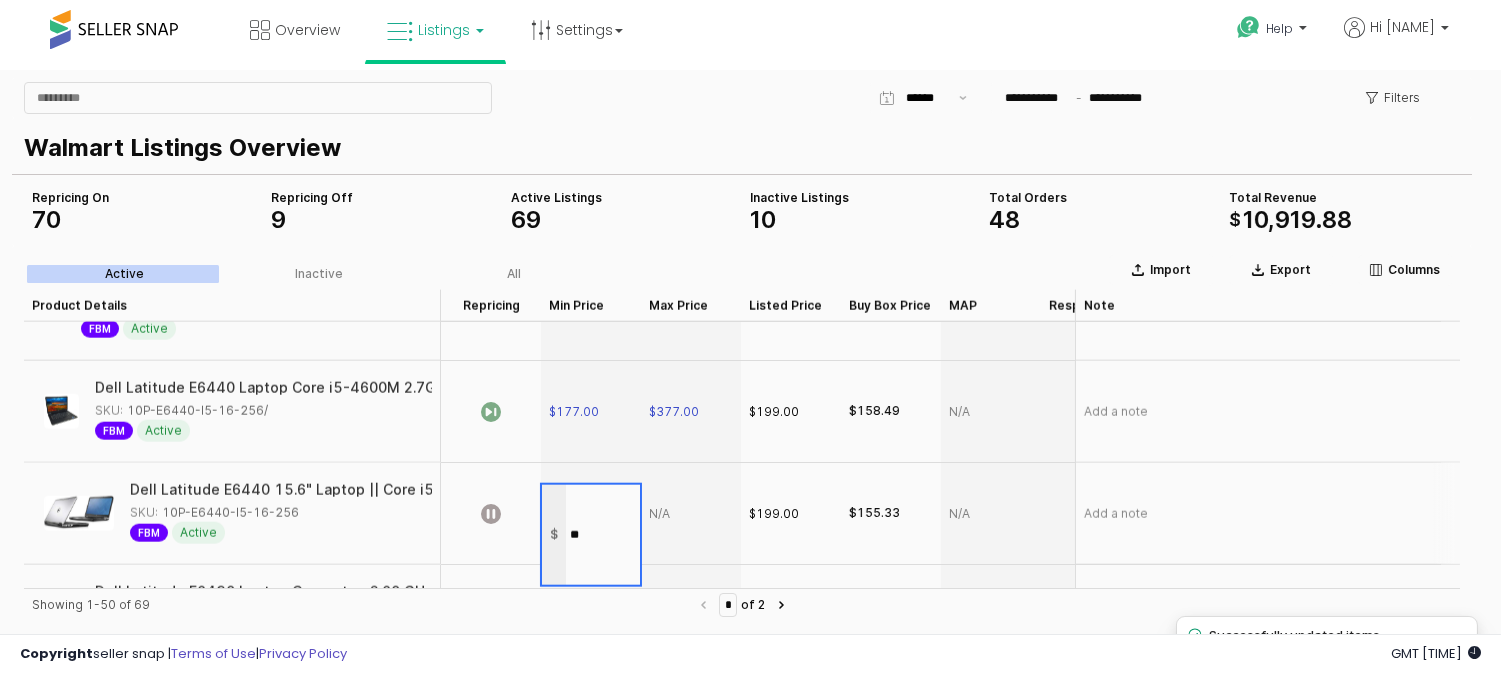 type on "***" 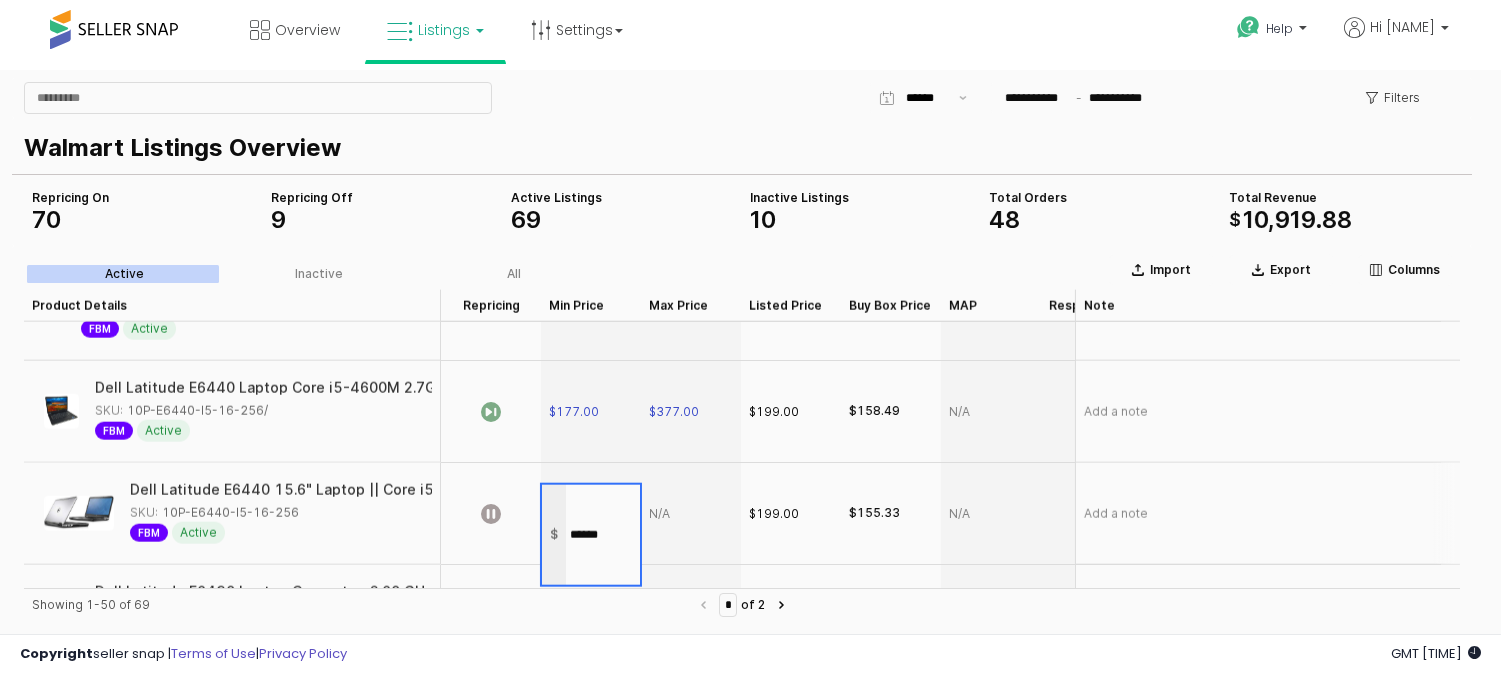 click at bounding box center (691, 514) 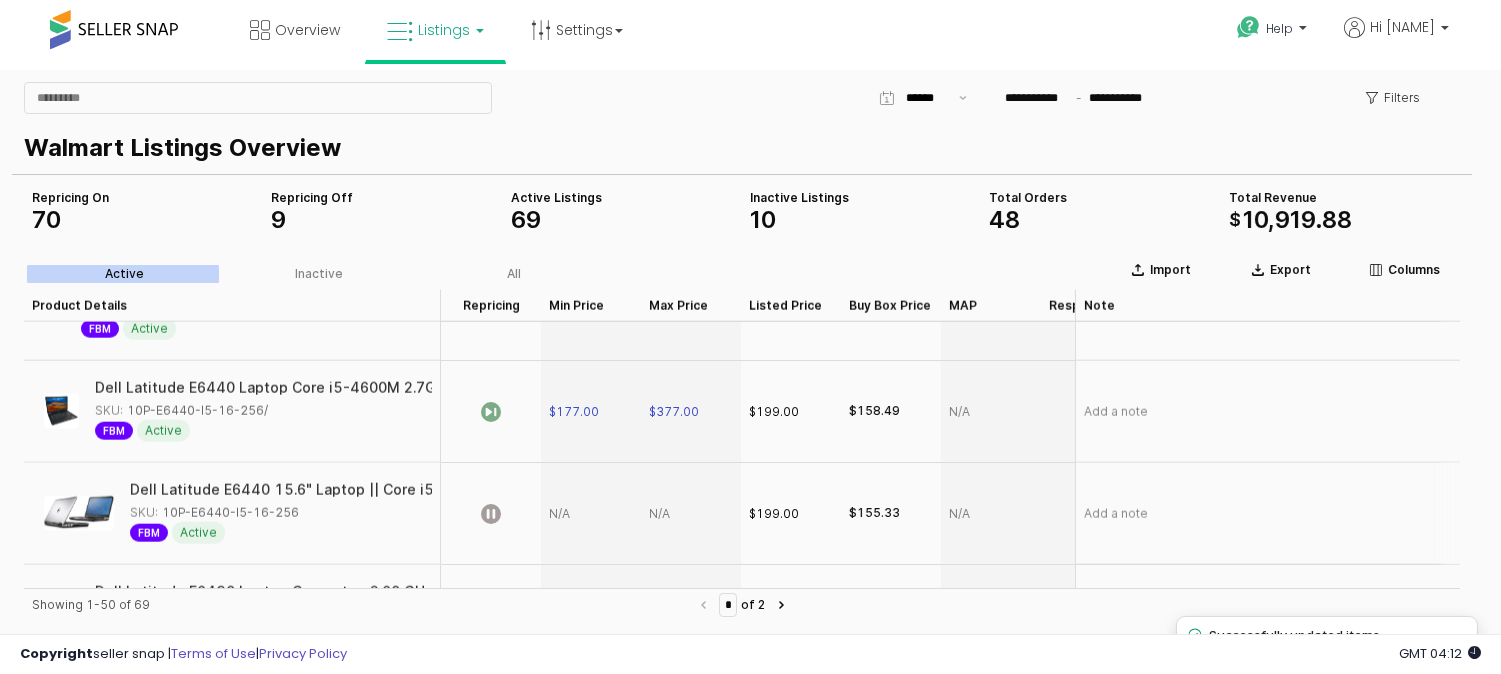 click at bounding box center [591, 514] 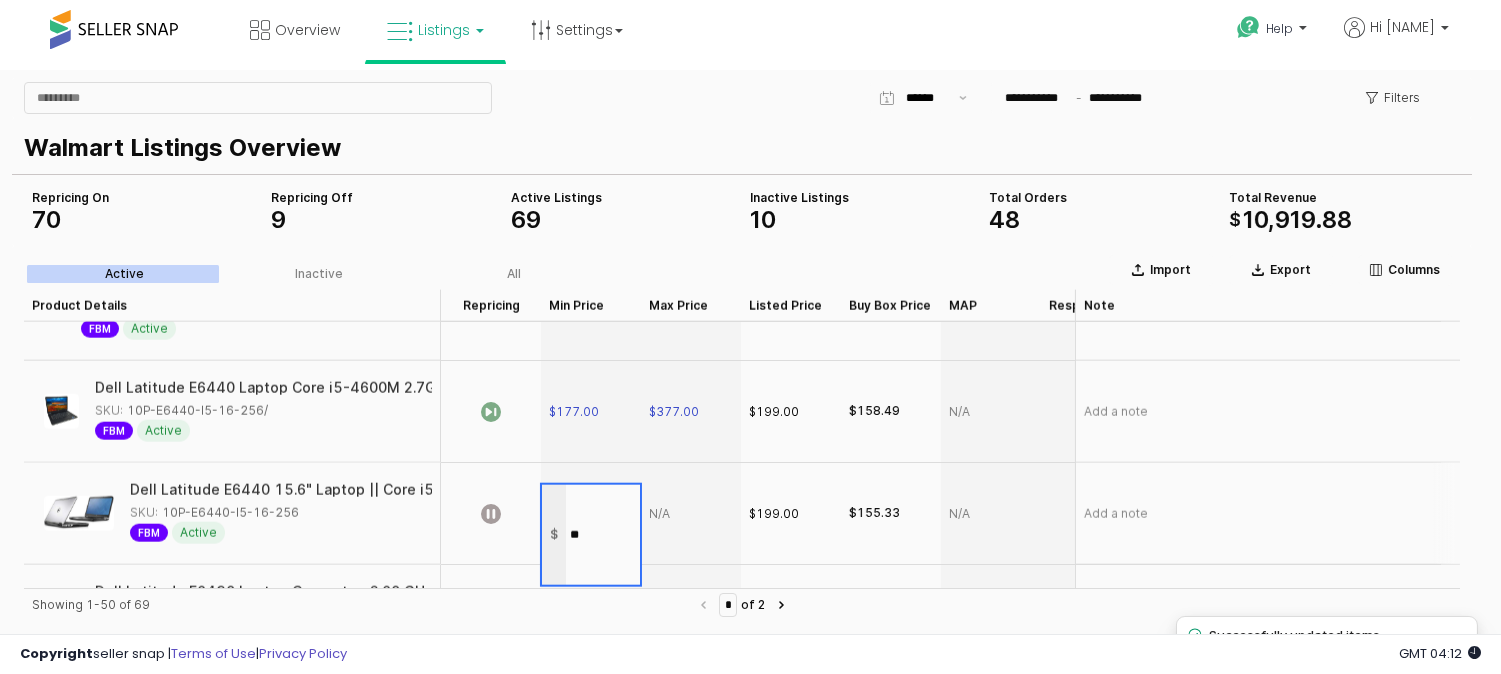 type on "***" 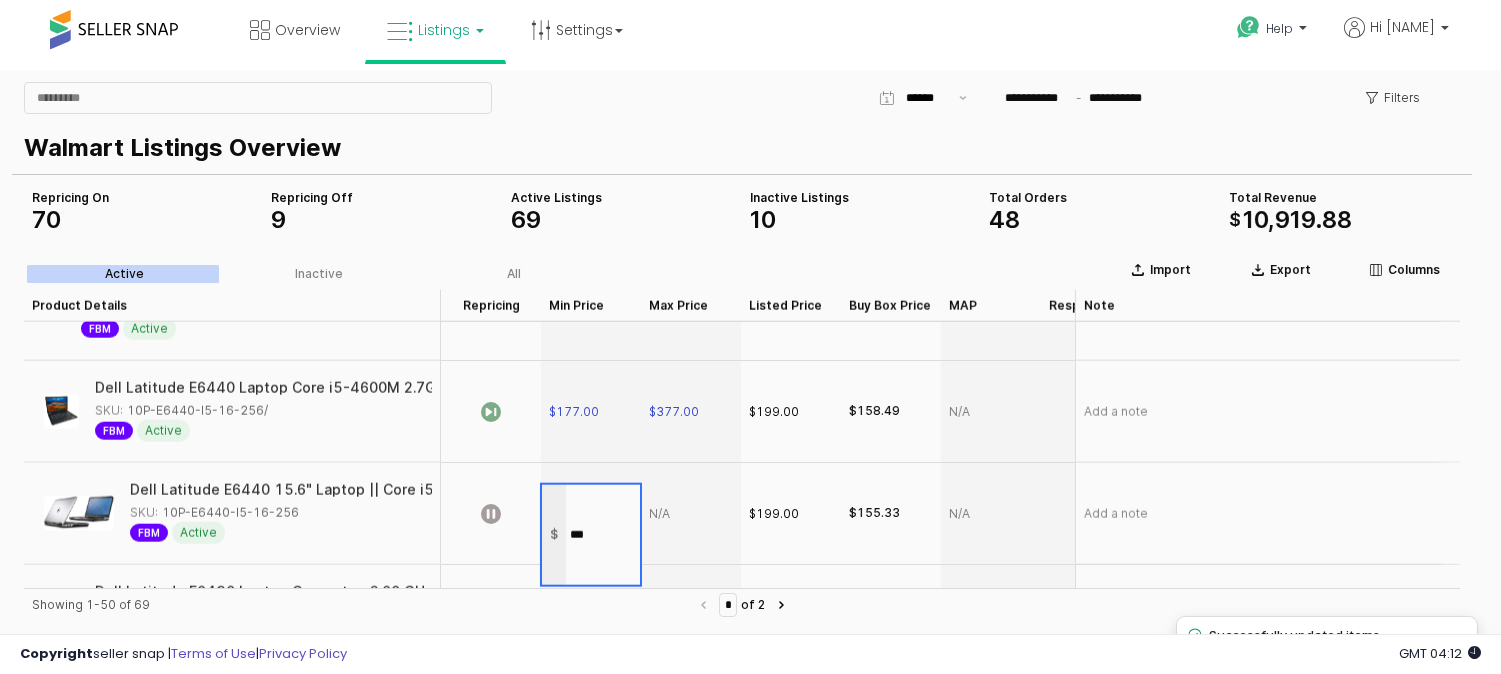 click at bounding box center (691, 514) 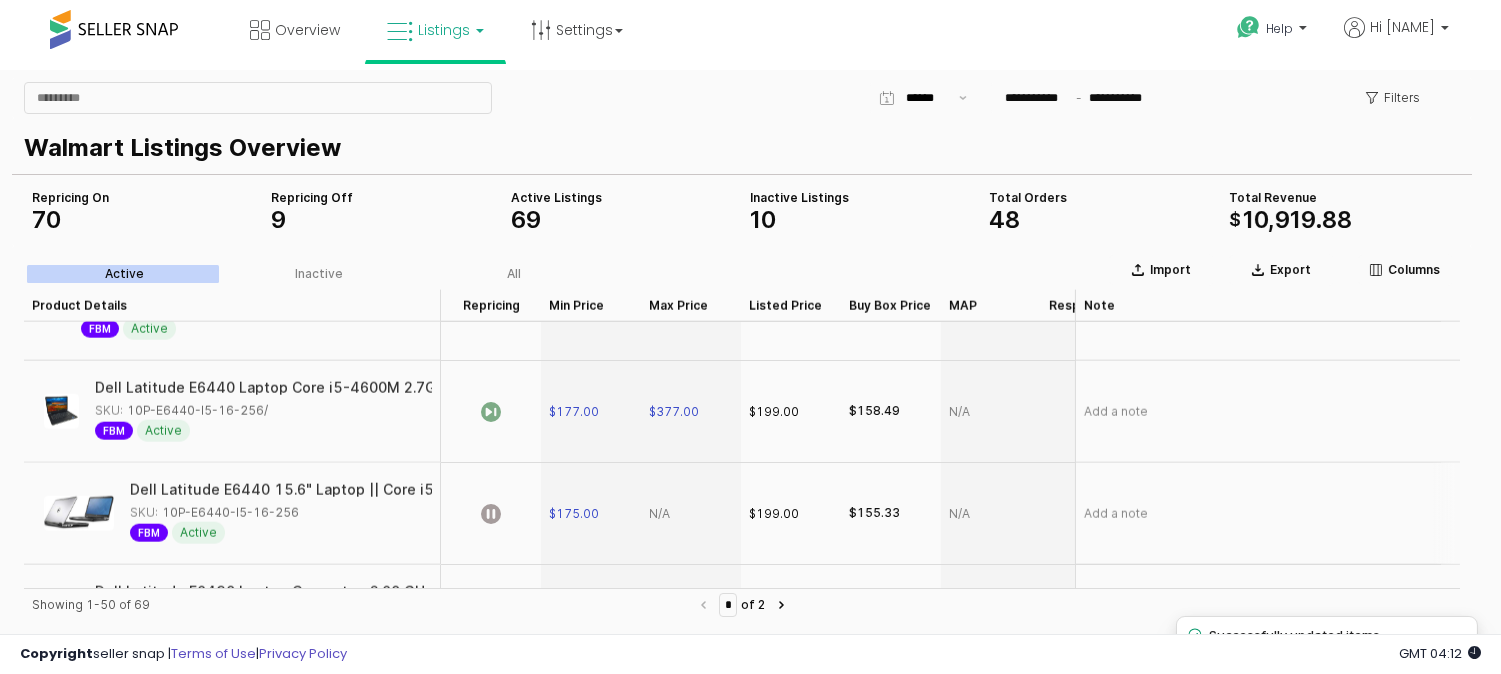 click at bounding box center (691, 514) 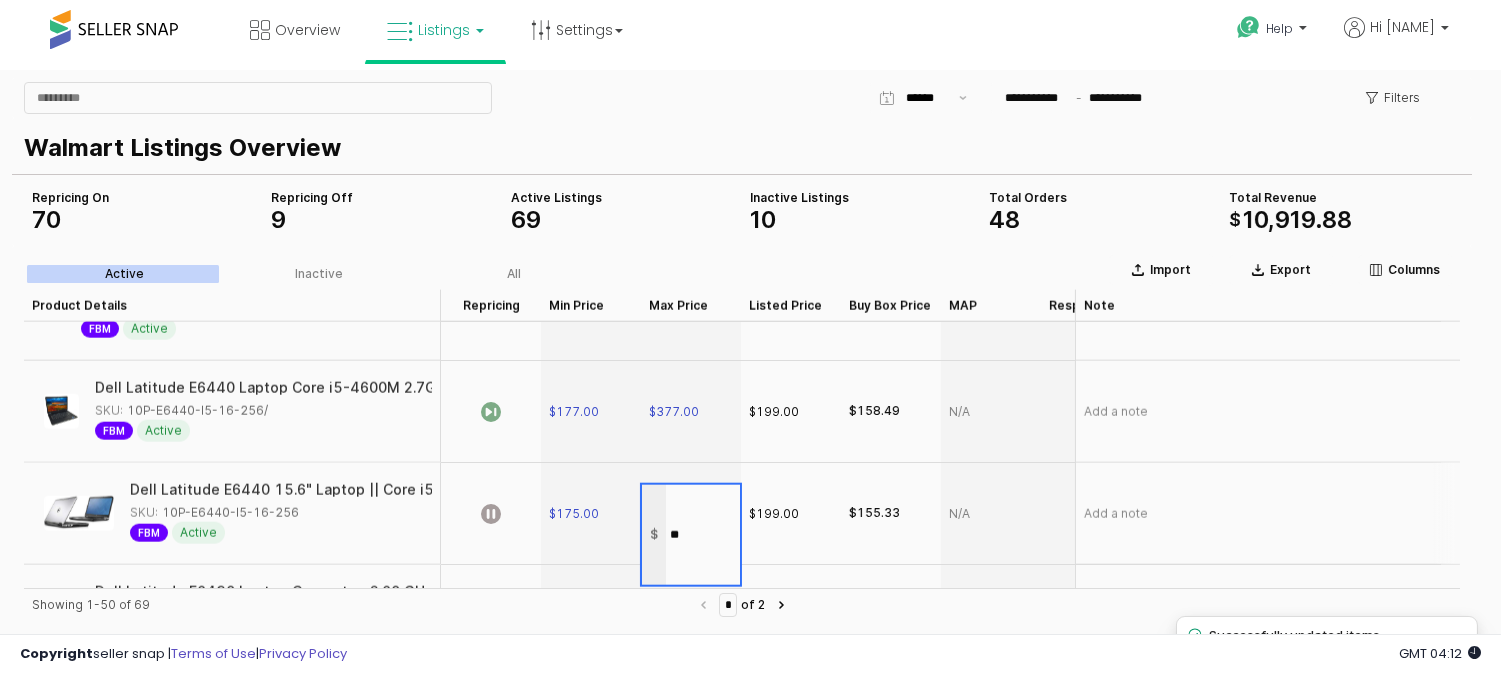 type on "***" 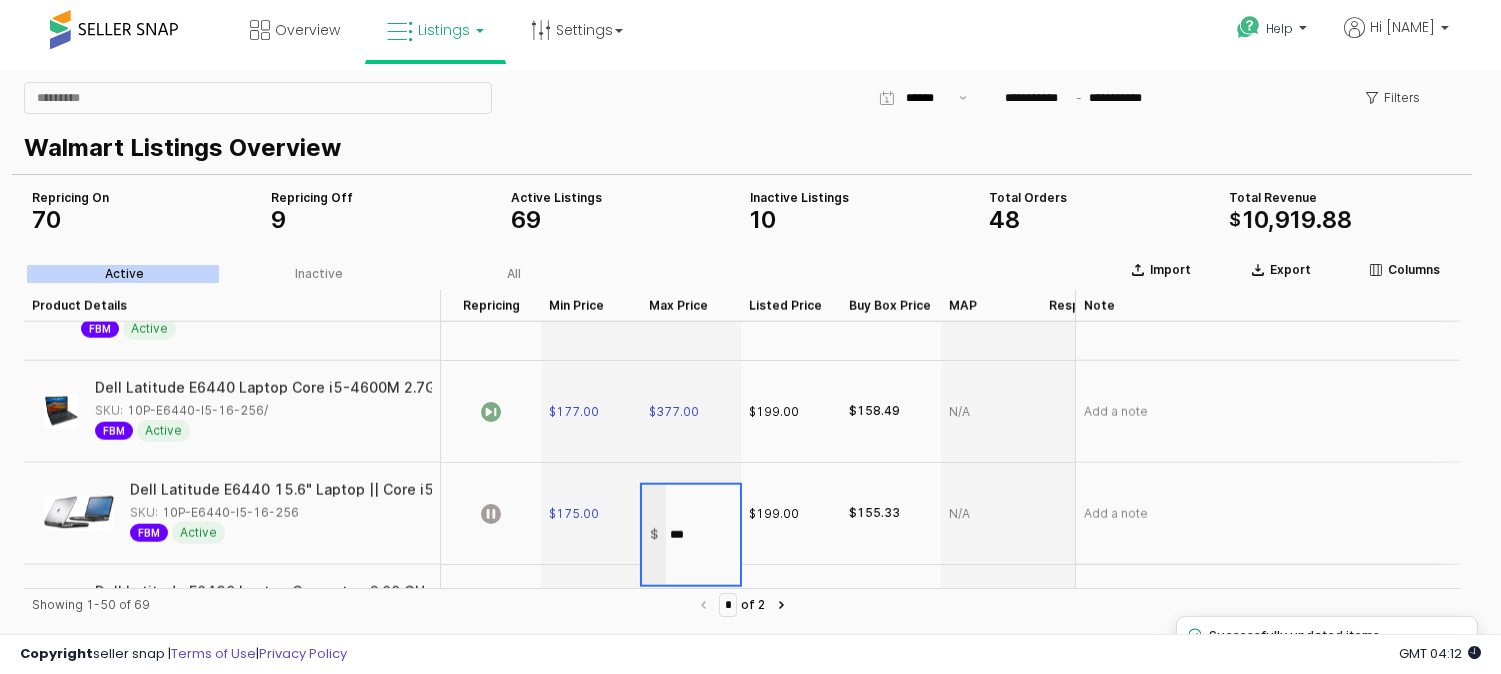 click on "$199.00" at bounding box center [774, 514] 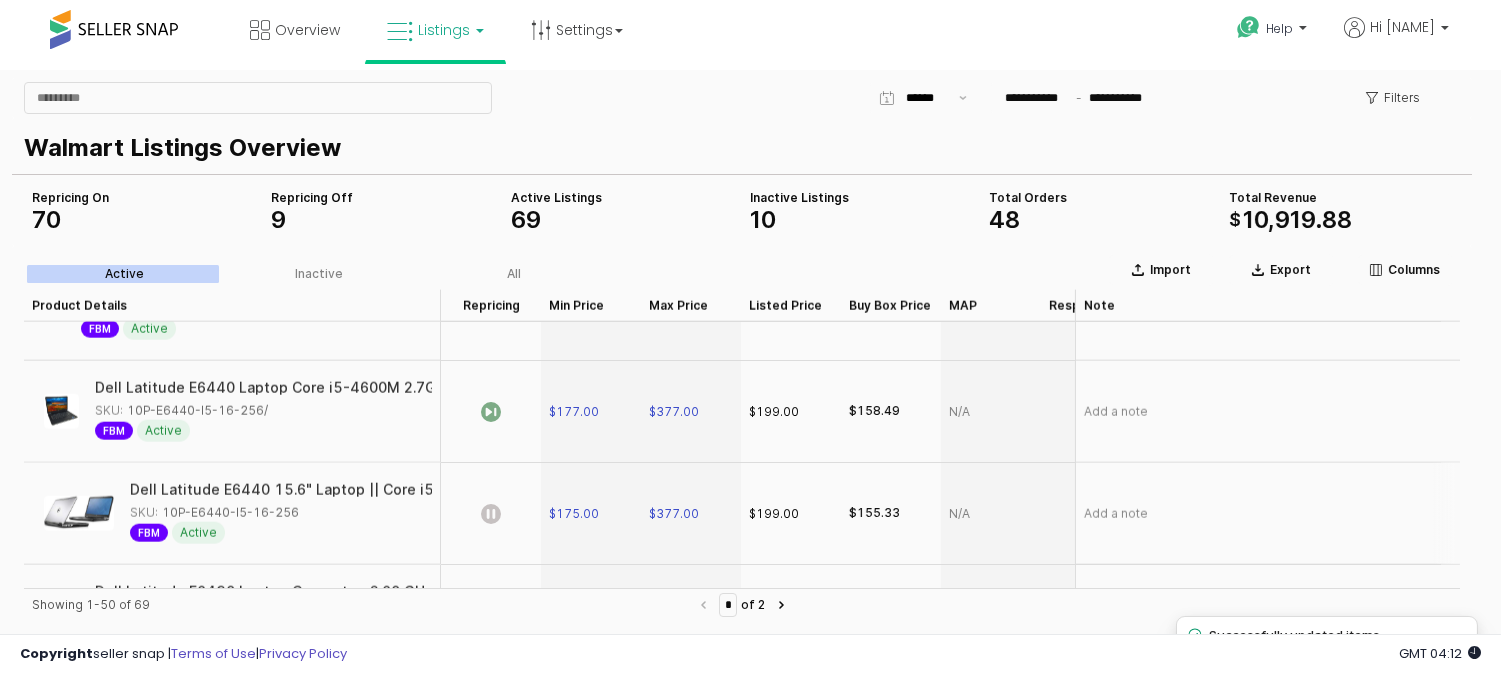 click 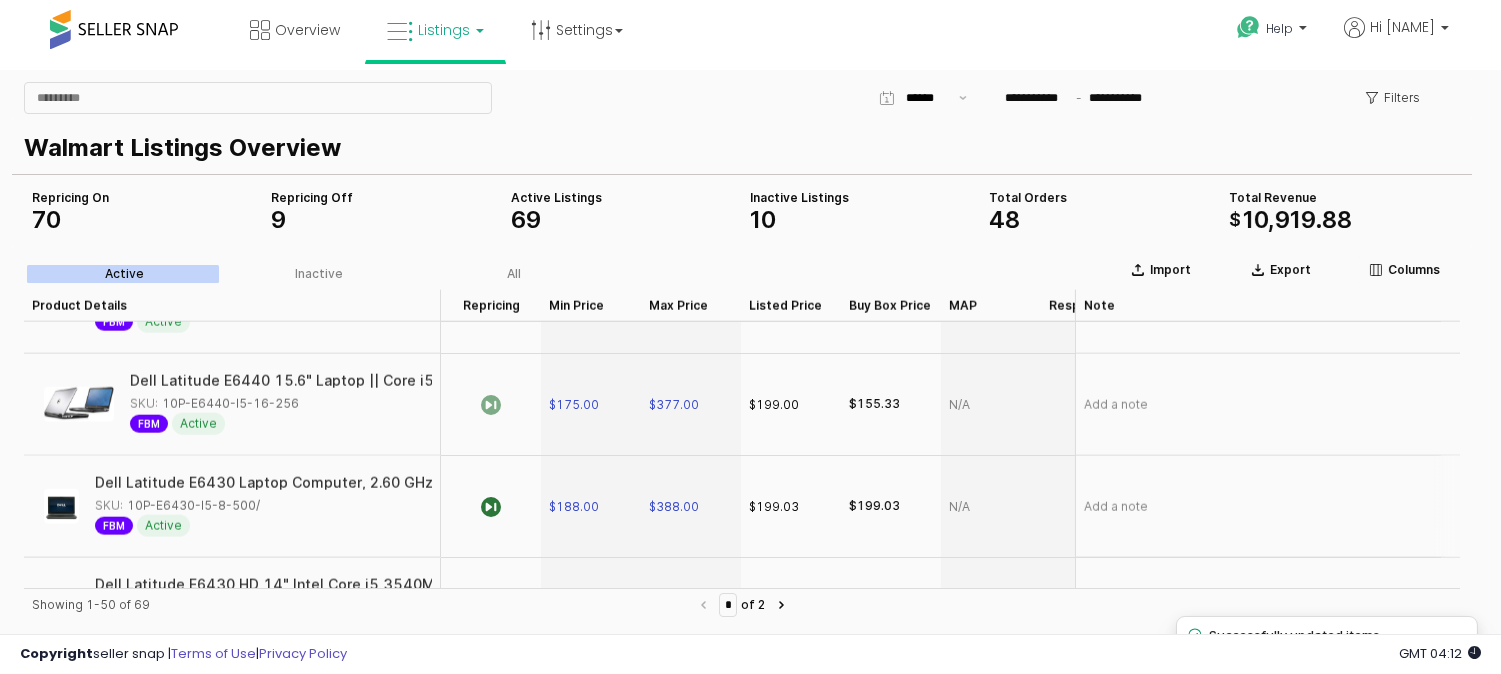 scroll, scrollTop: 4935, scrollLeft: 0, axis: vertical 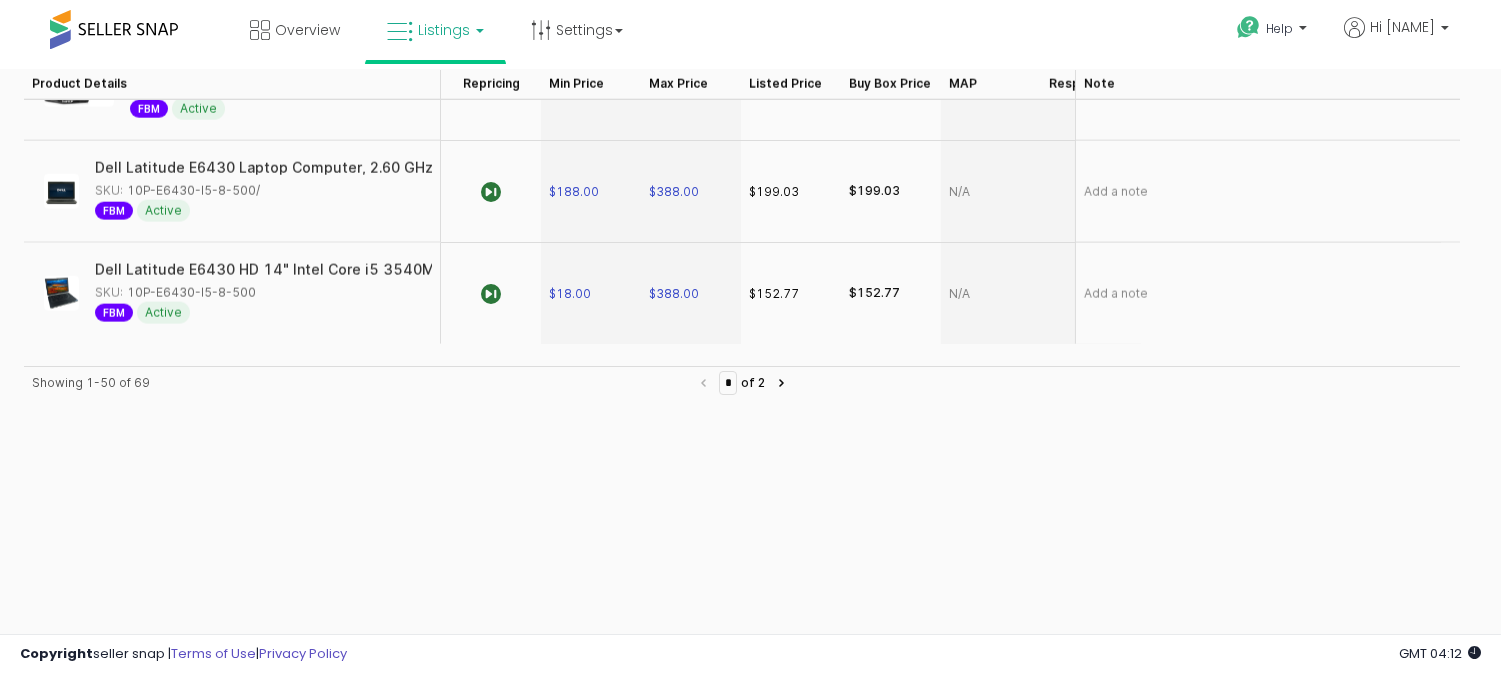 type on "*" 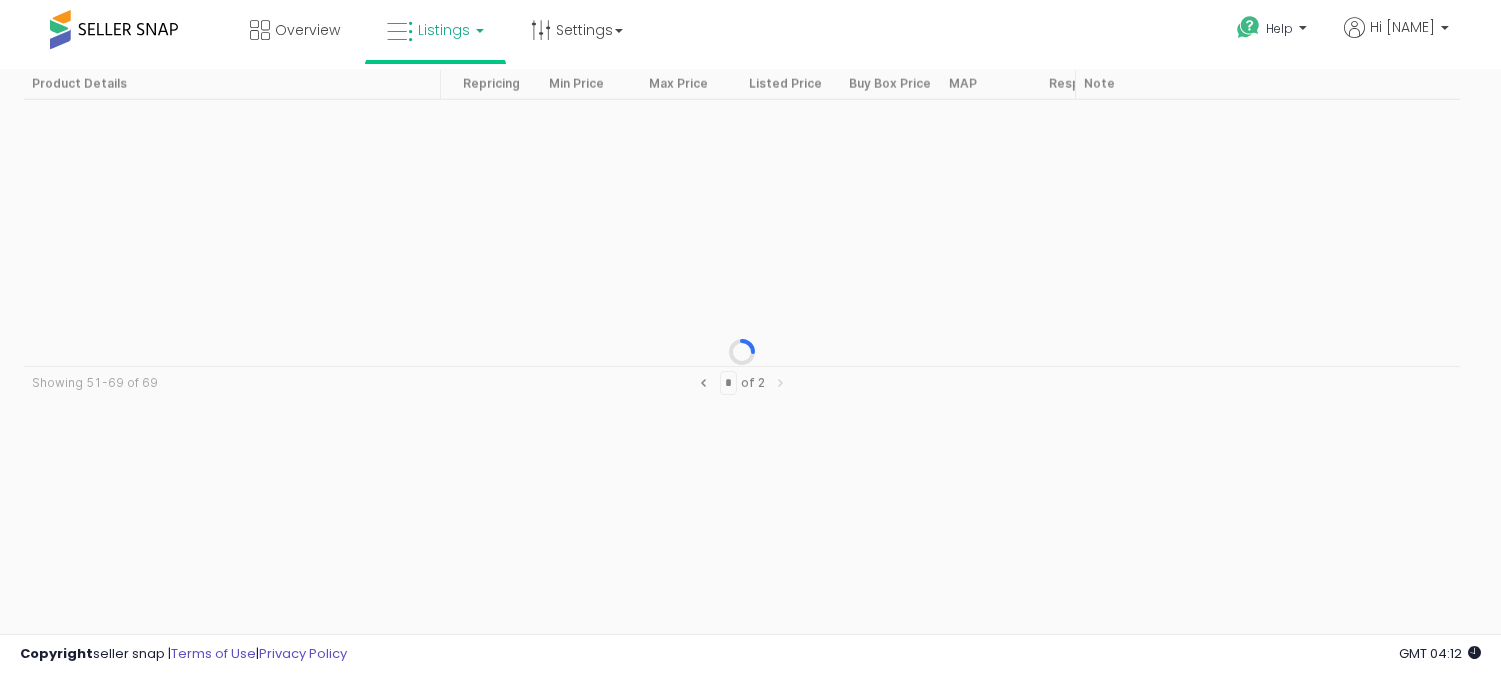 scroll, scrollTop: 0, scrollLeft: 0, axis: both 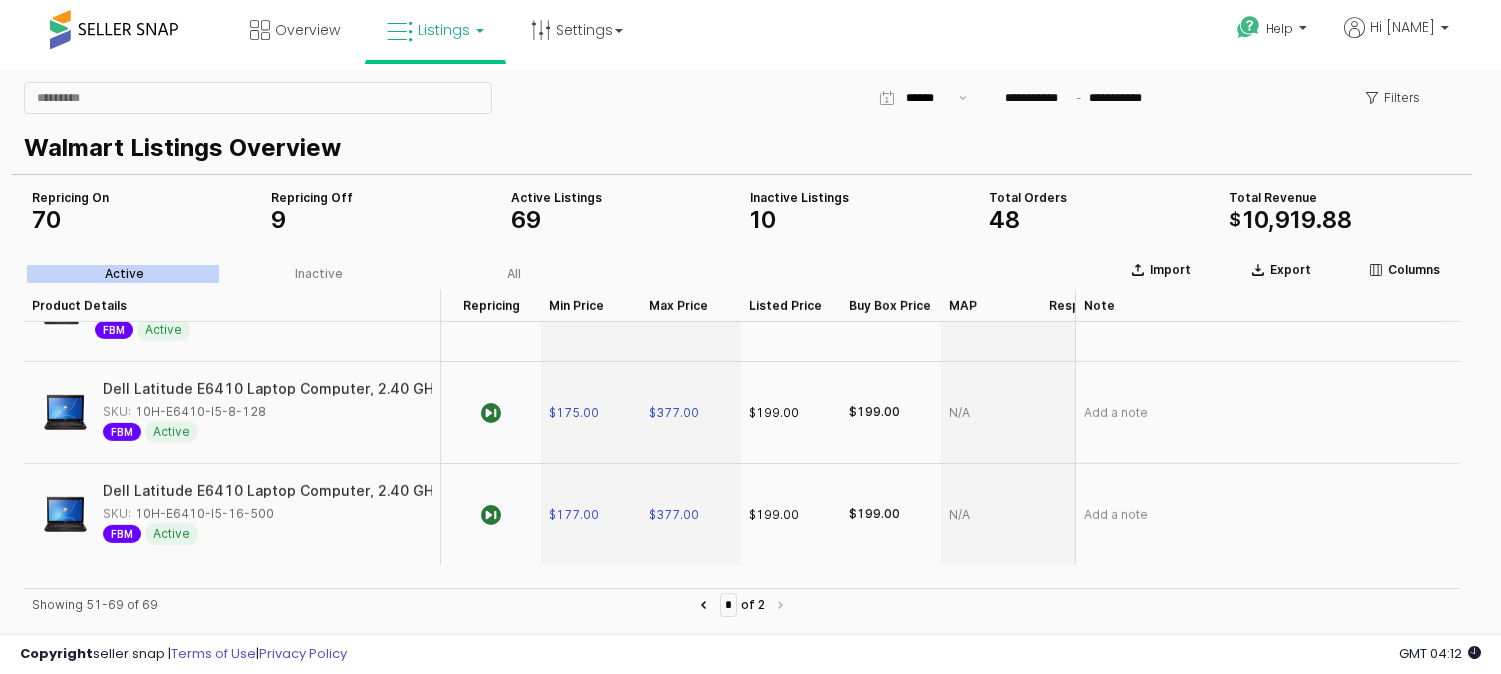 drag, startPoint x: 636, startPoint y: 98, endPoint x: 604, endPoint y: 112, distance: 34.928497 